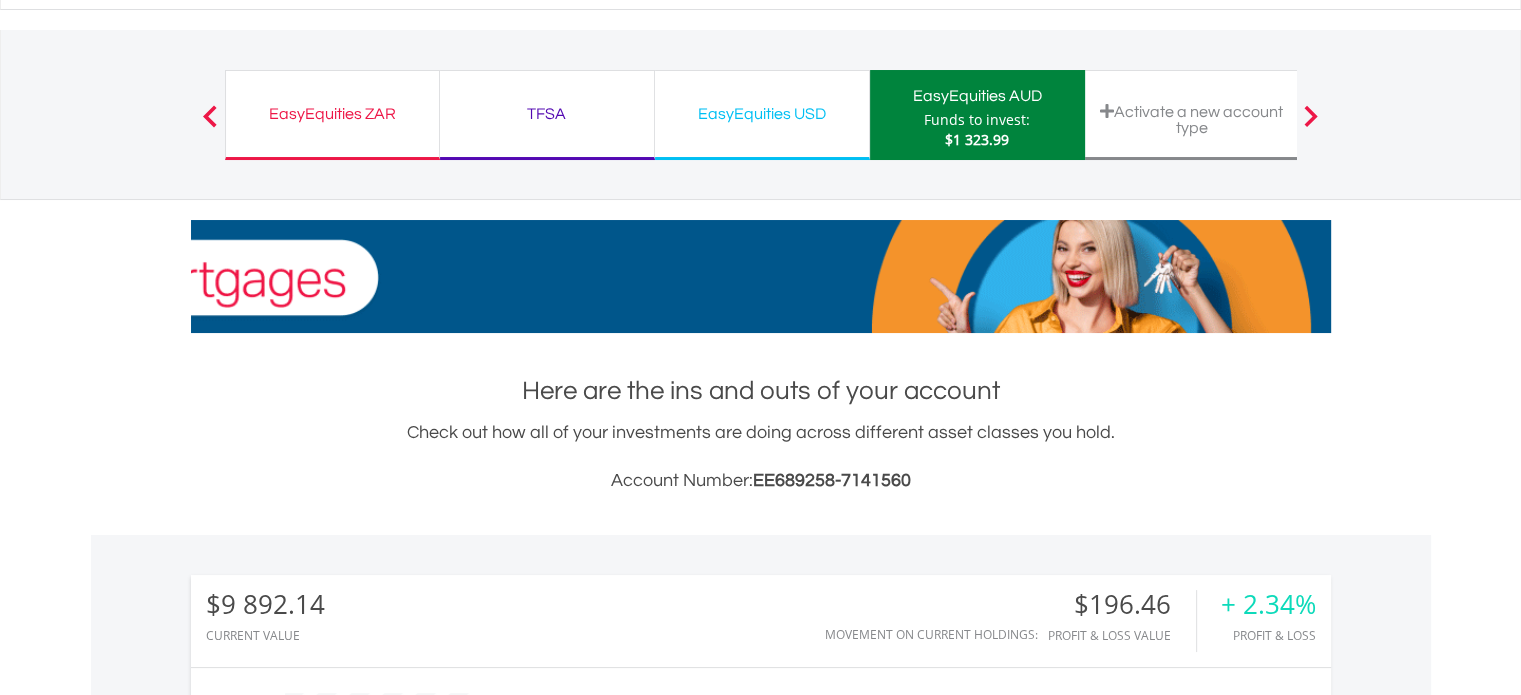 scroll, scrollTop: 270, scrollLeft: 0, axis: vertical 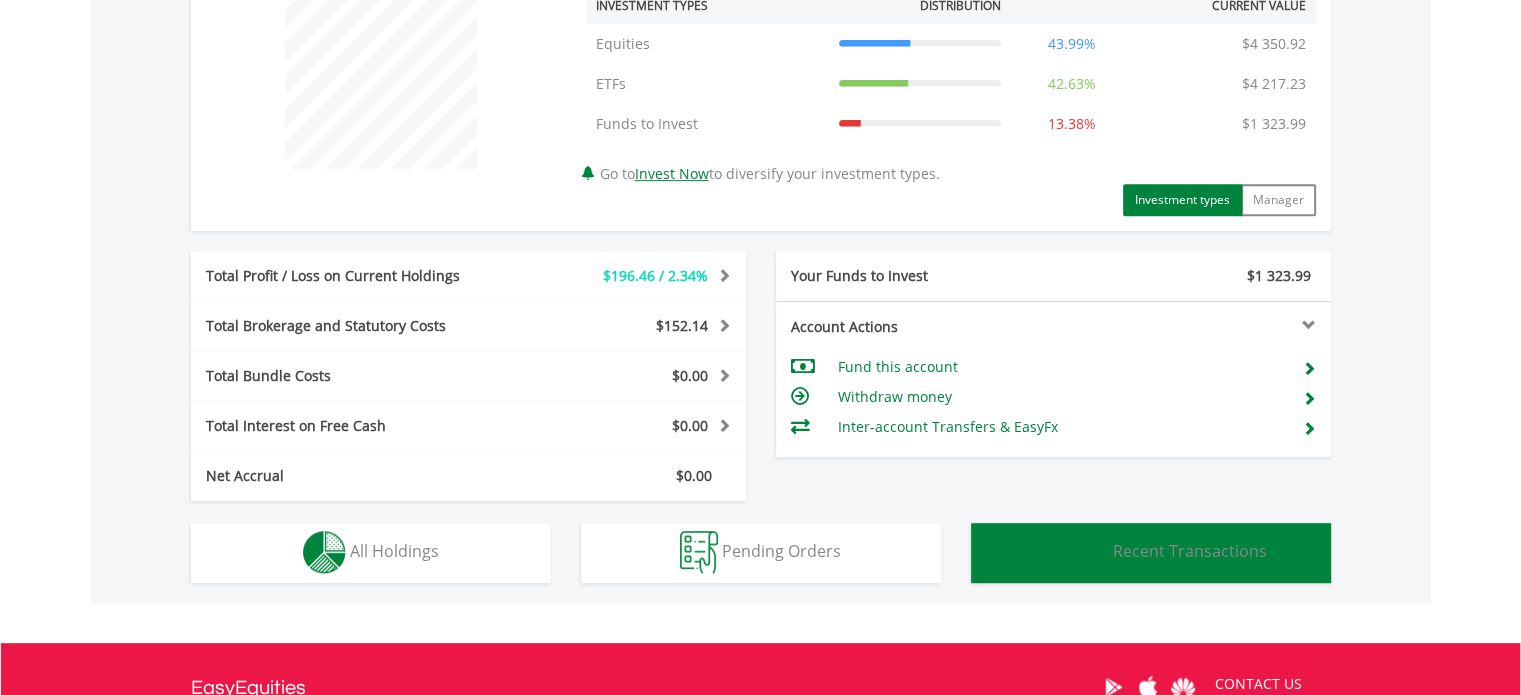 click at bounding box center (1071, 553) 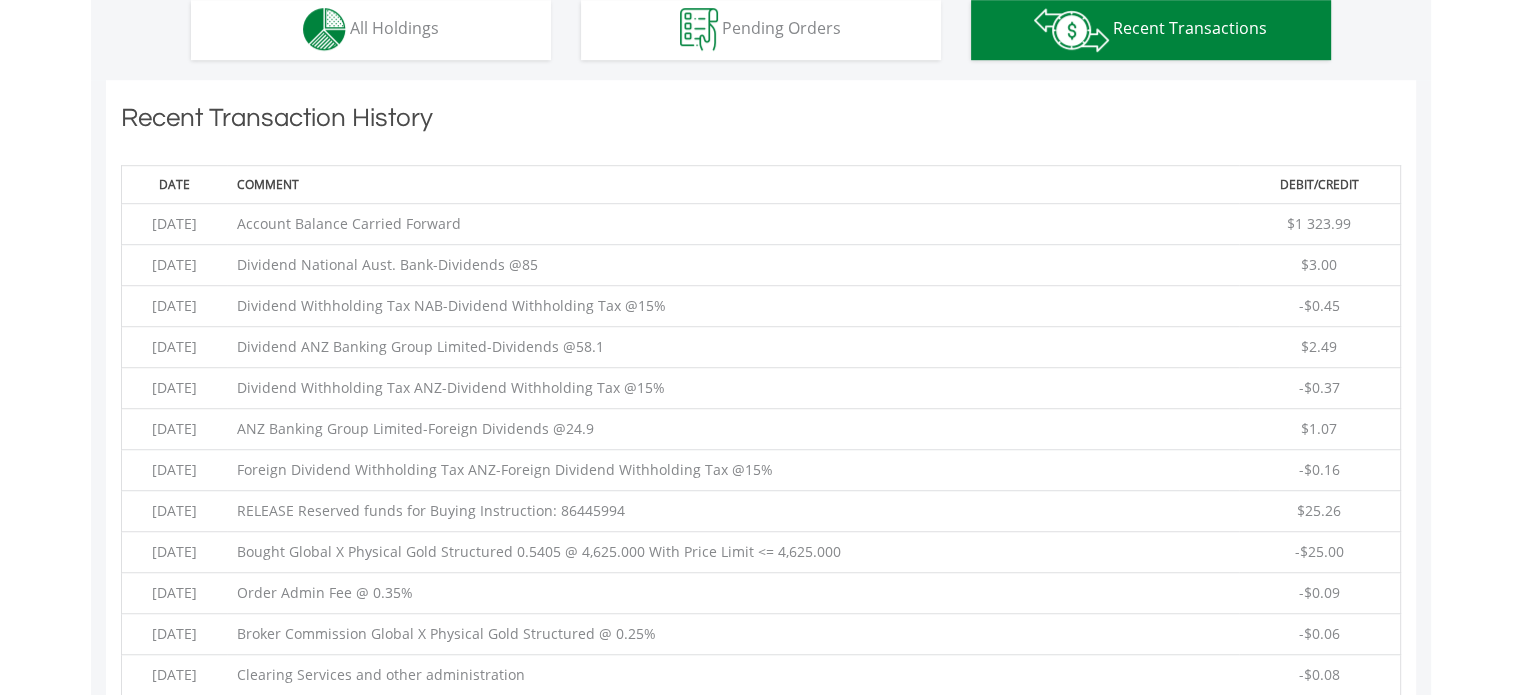 scroll, scrollTop: 901, scrollLeft: 0, axis: vertical 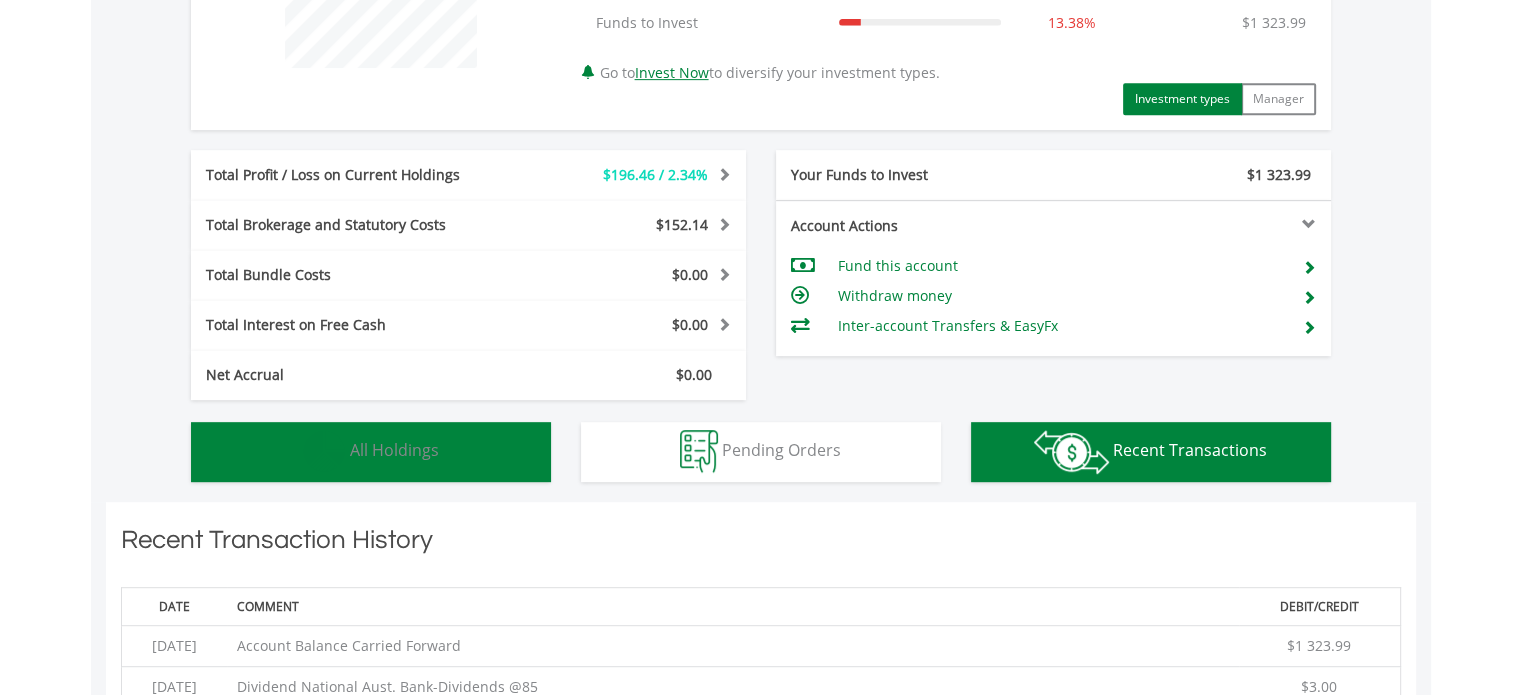 click on "All Holdings" at bounding box center [394, 450] 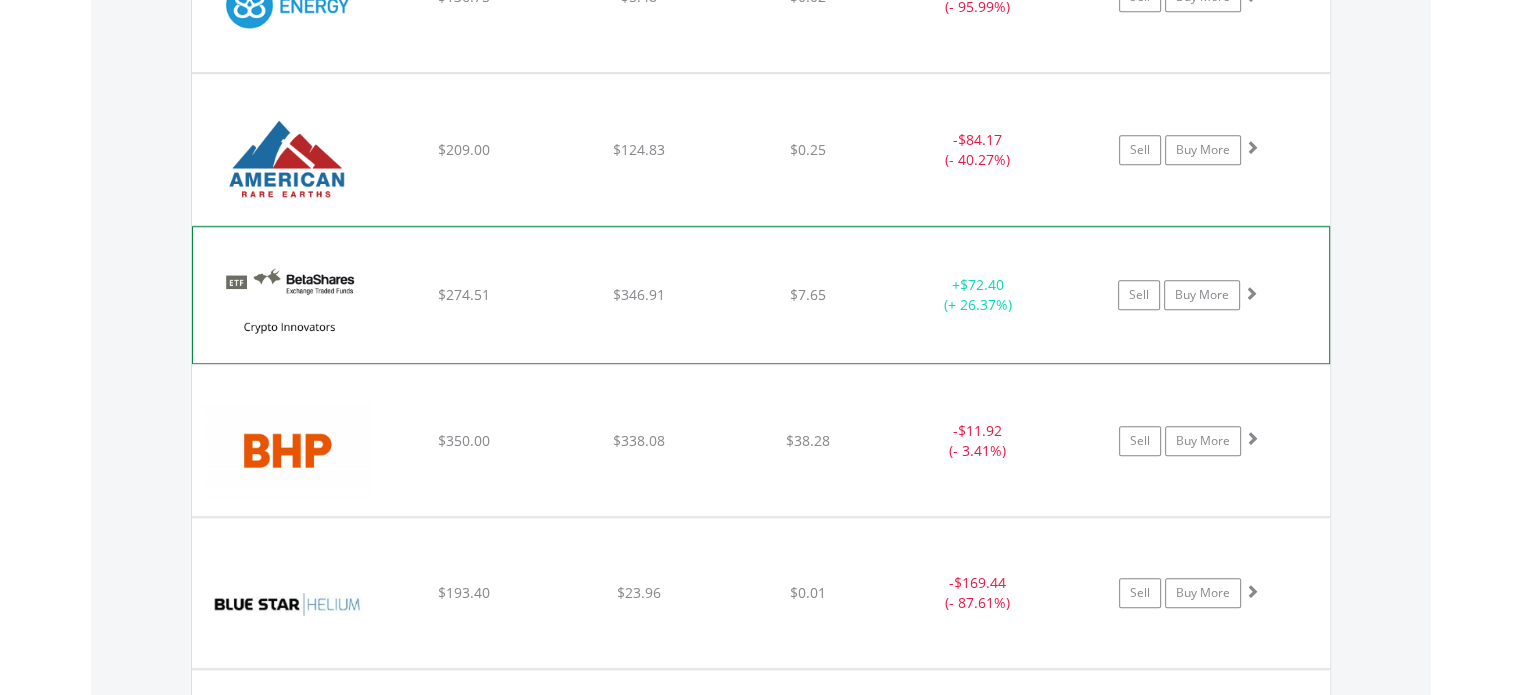 scroll, scrollTop: 1641, scrollLeft: 0, axis: vertical 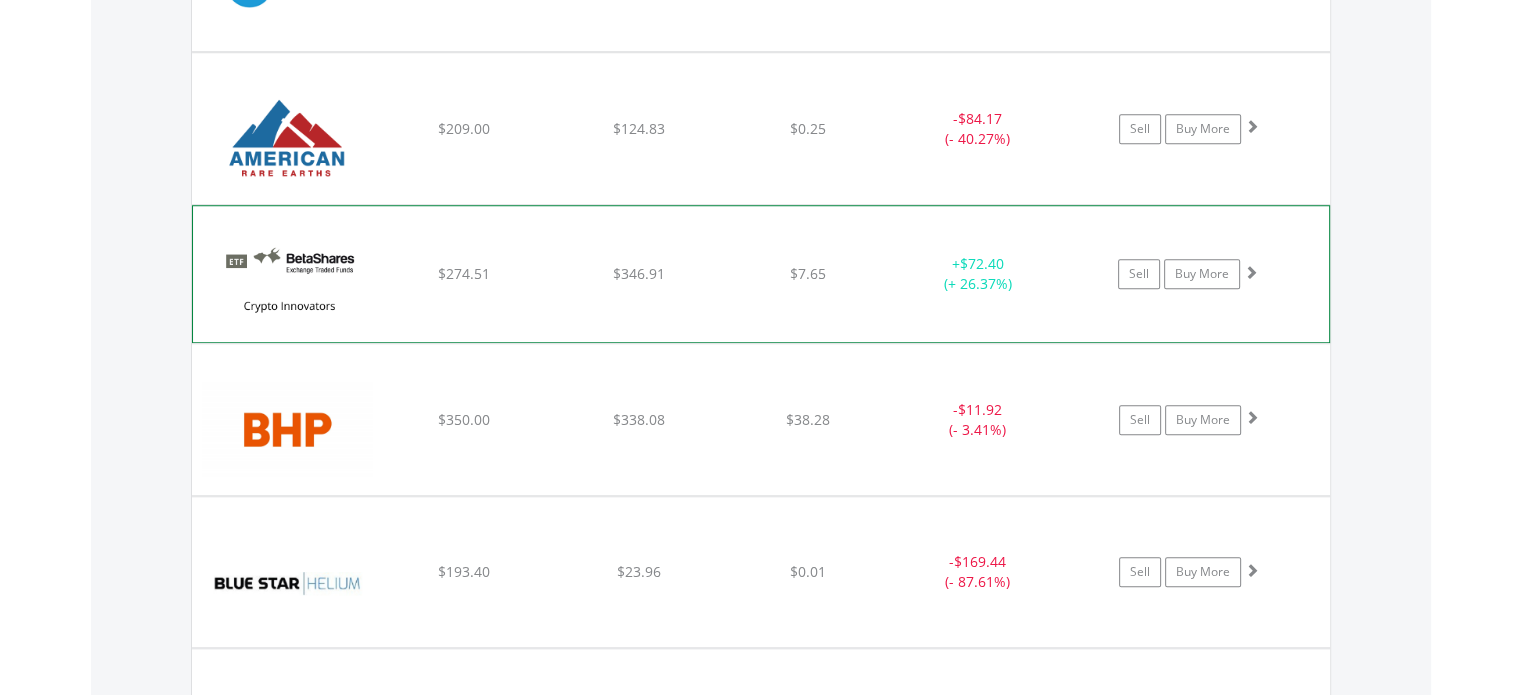click at bounding box center [1251, 272] 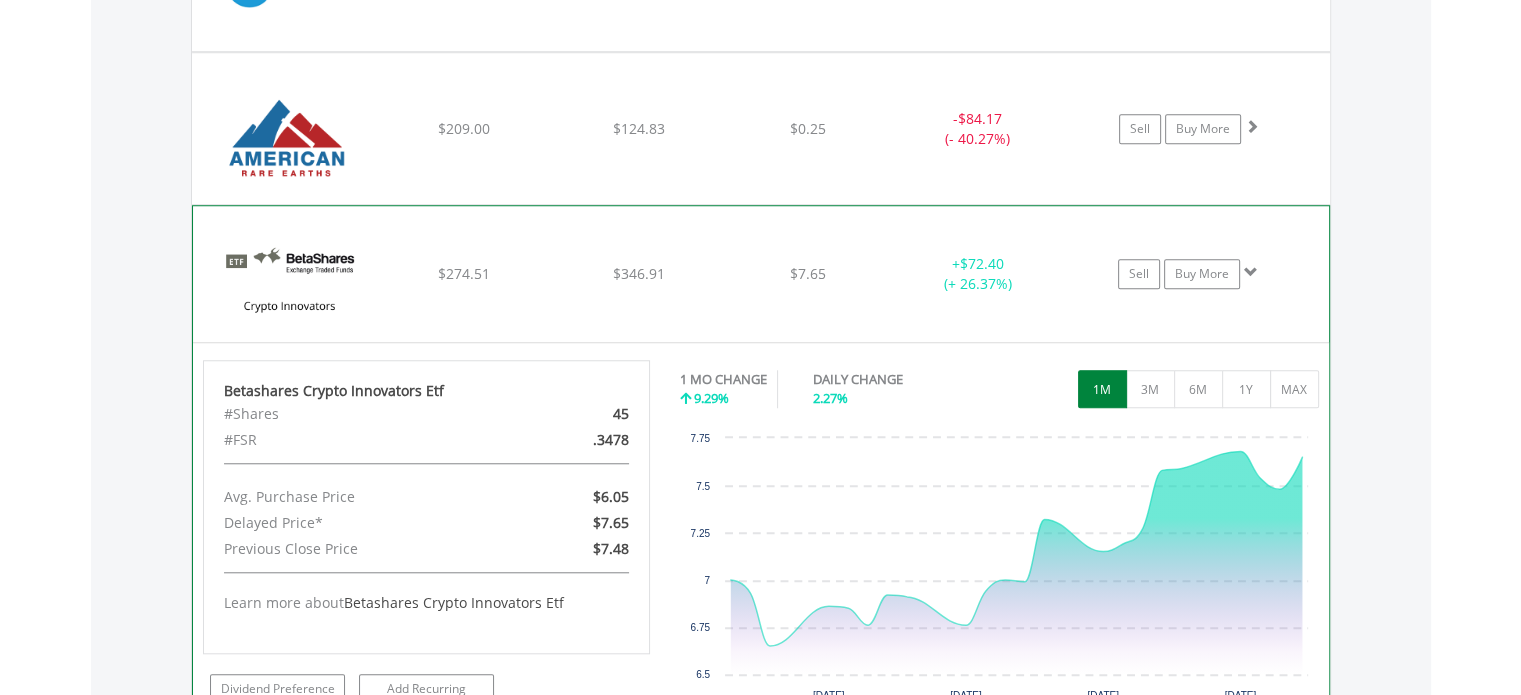 click at bounding box center [1251, 272] 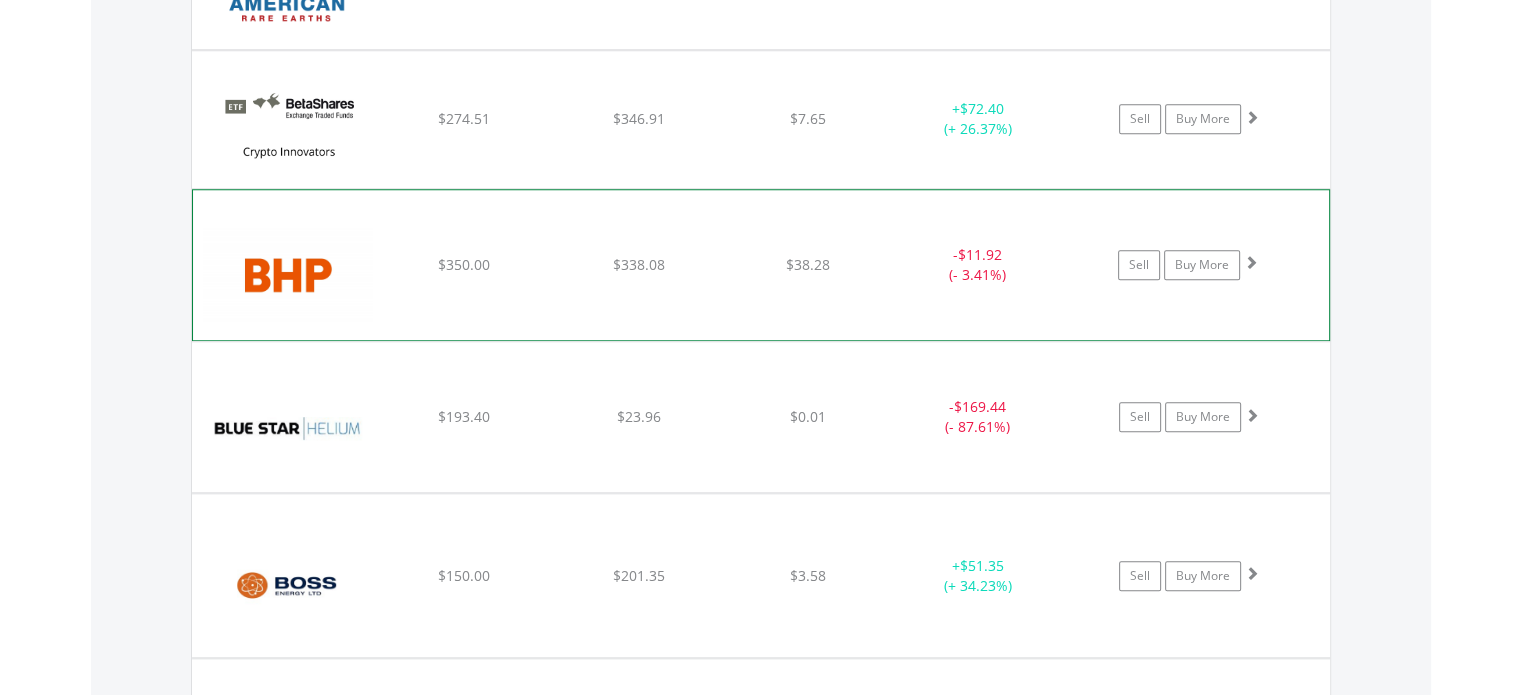 scroll, scrollTop: 1841, scrollLeft: 0, axis: vertical 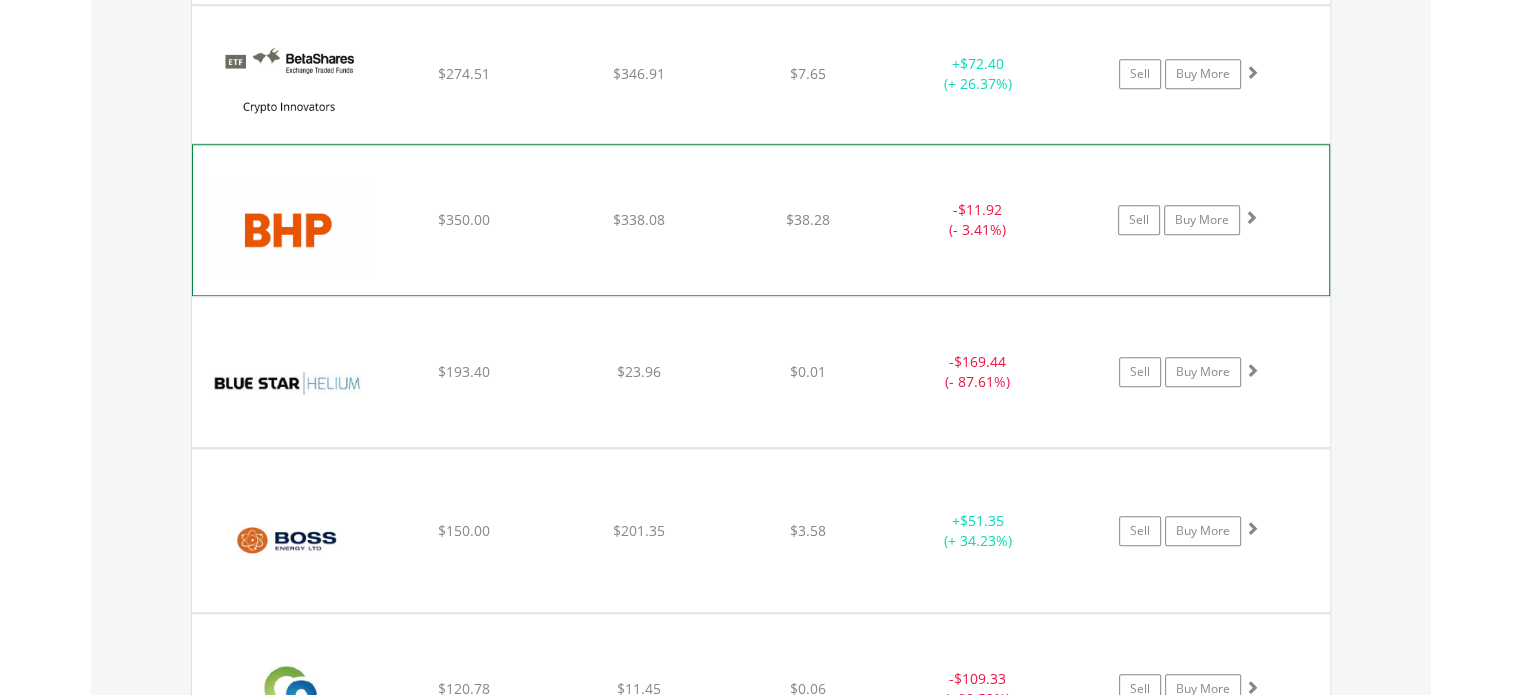 click at bounding box center (1251, 217) 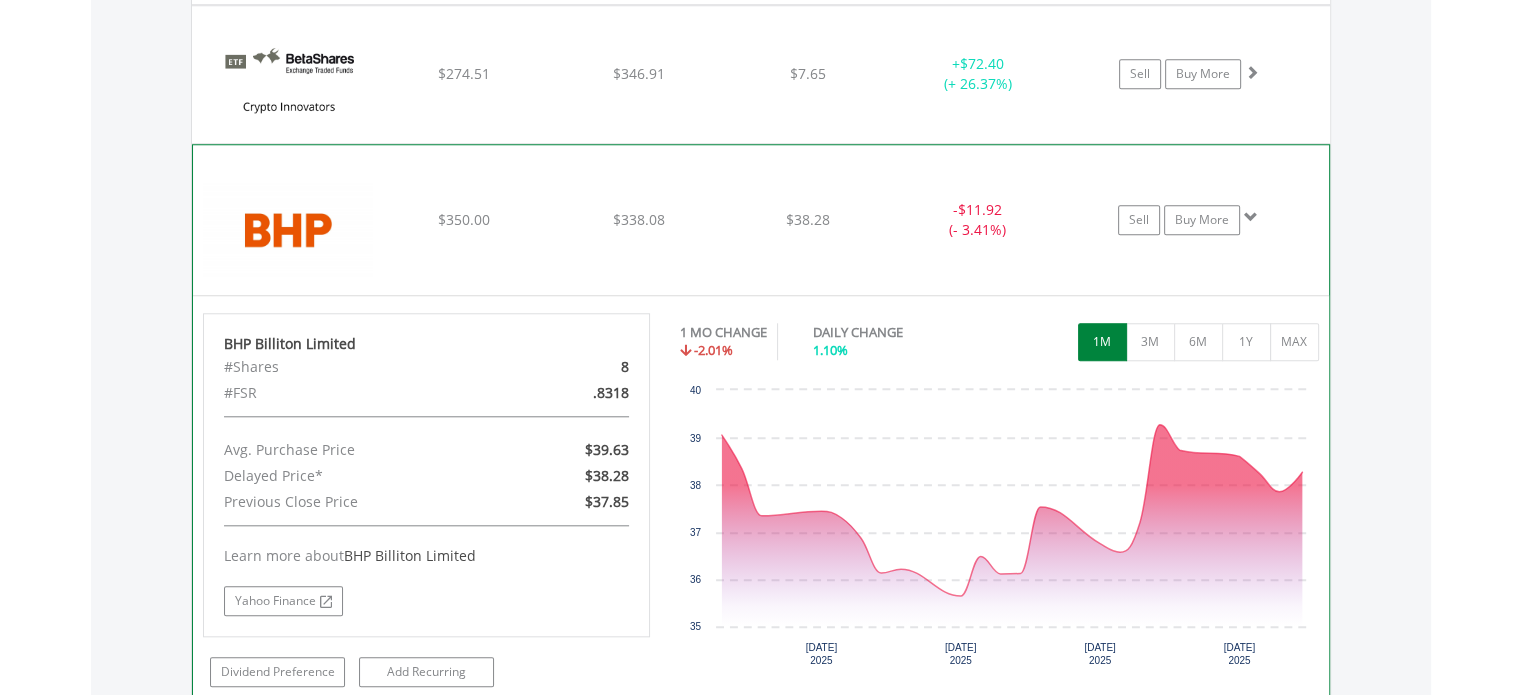 click at bounding box center (1251, 217) 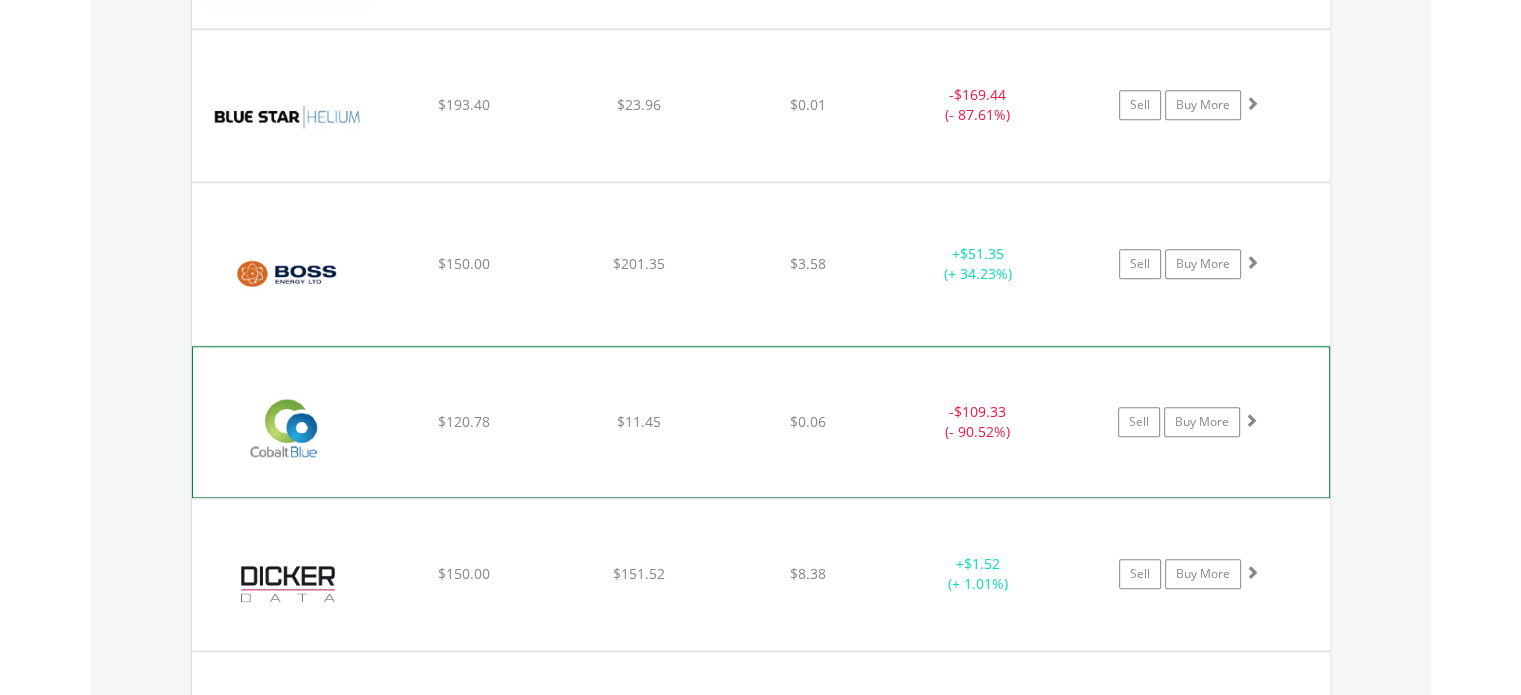 scroll, scrollTop: 2141, scrollLeft: 0, axis: vertical 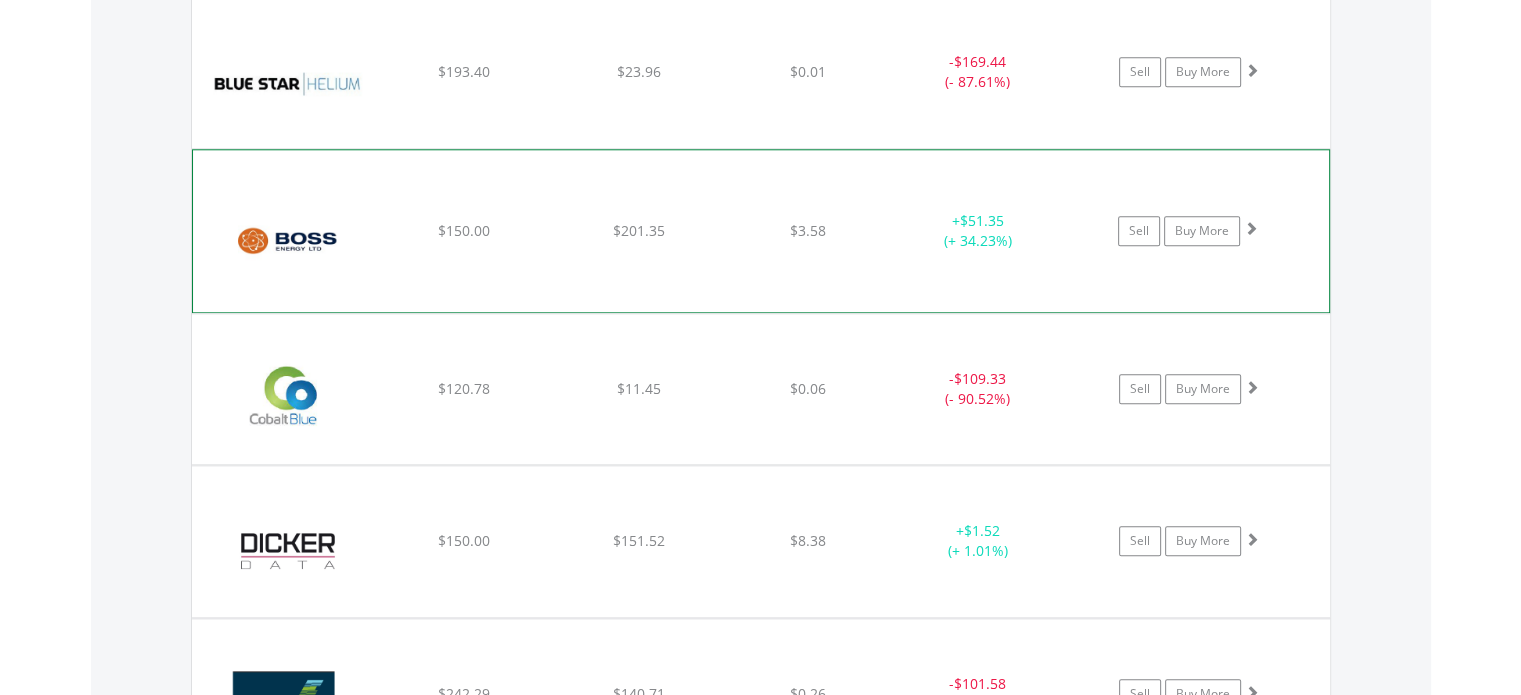 click at bounding box center [1251, 228] 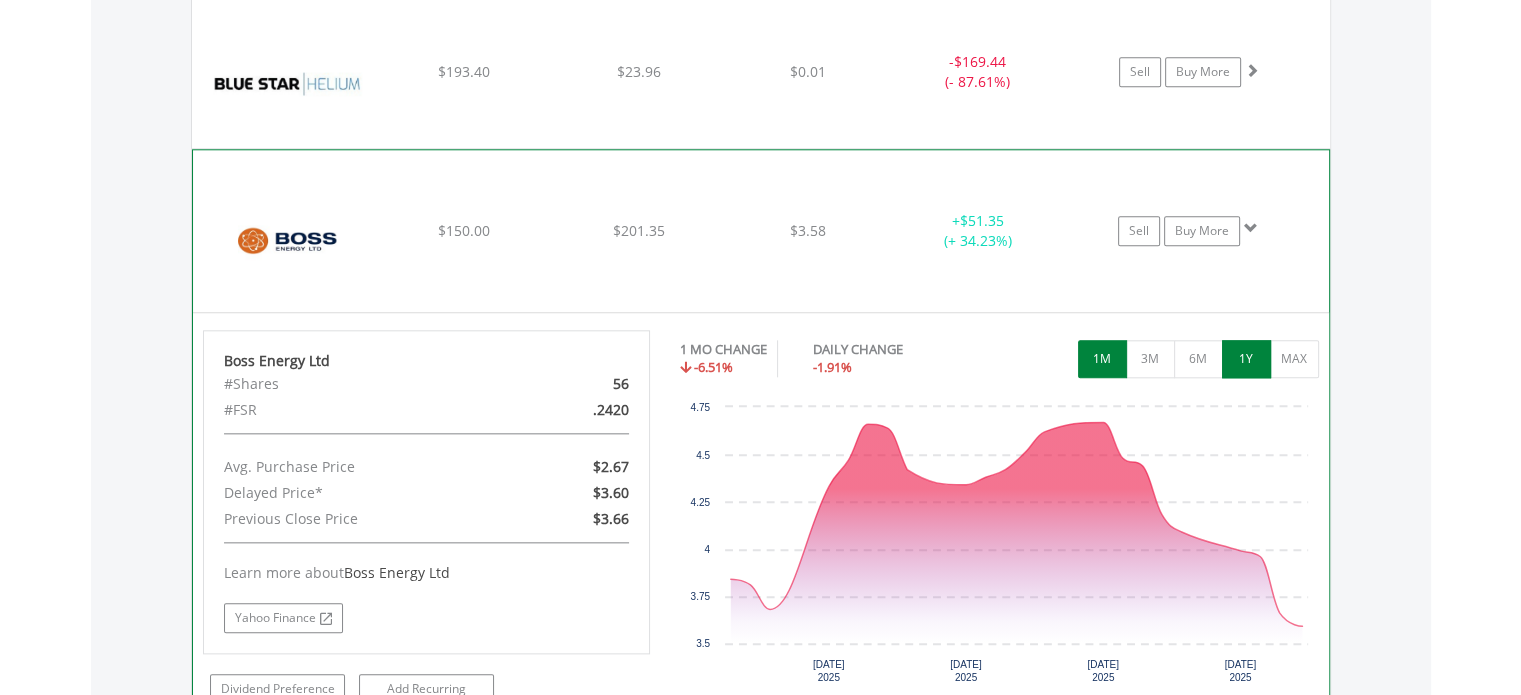 click on "1Y" at bounding box center (1246, 359) 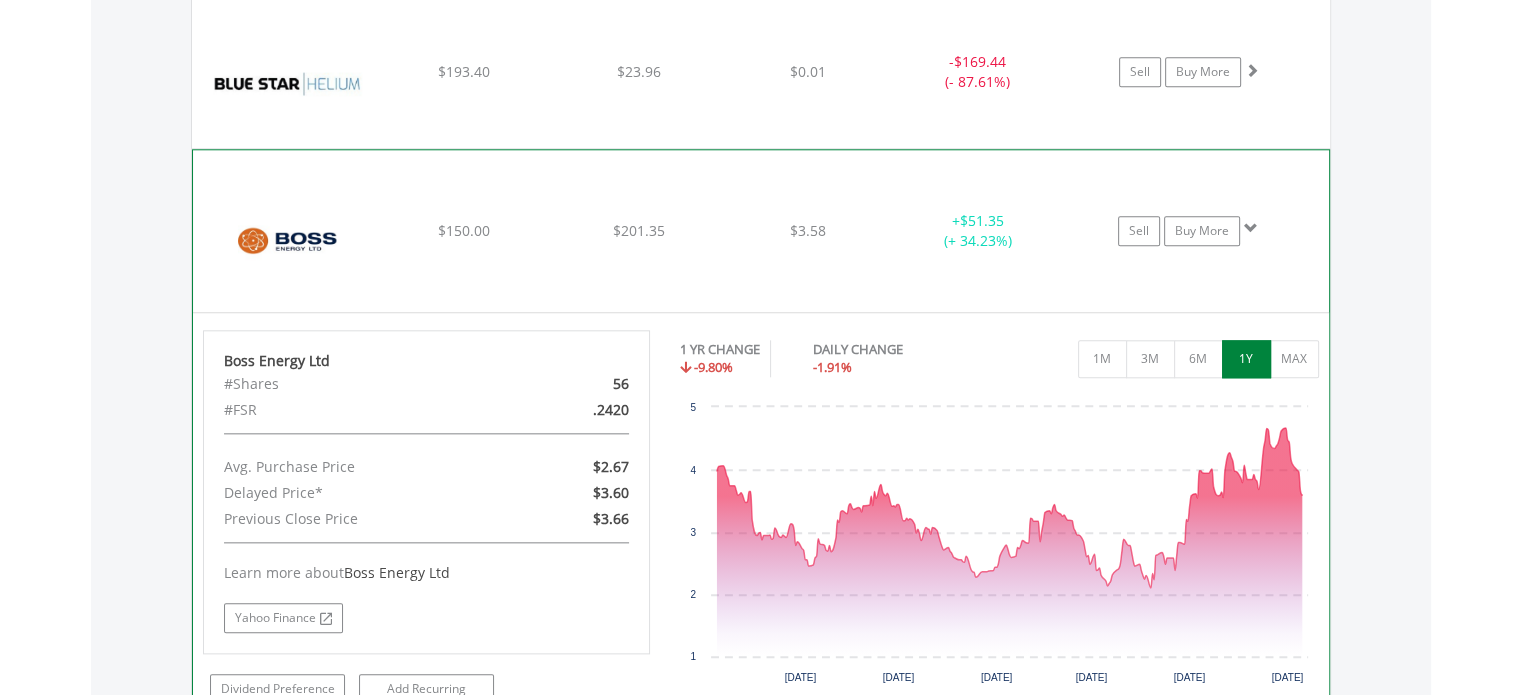 click at bounding box center (1251, 228) 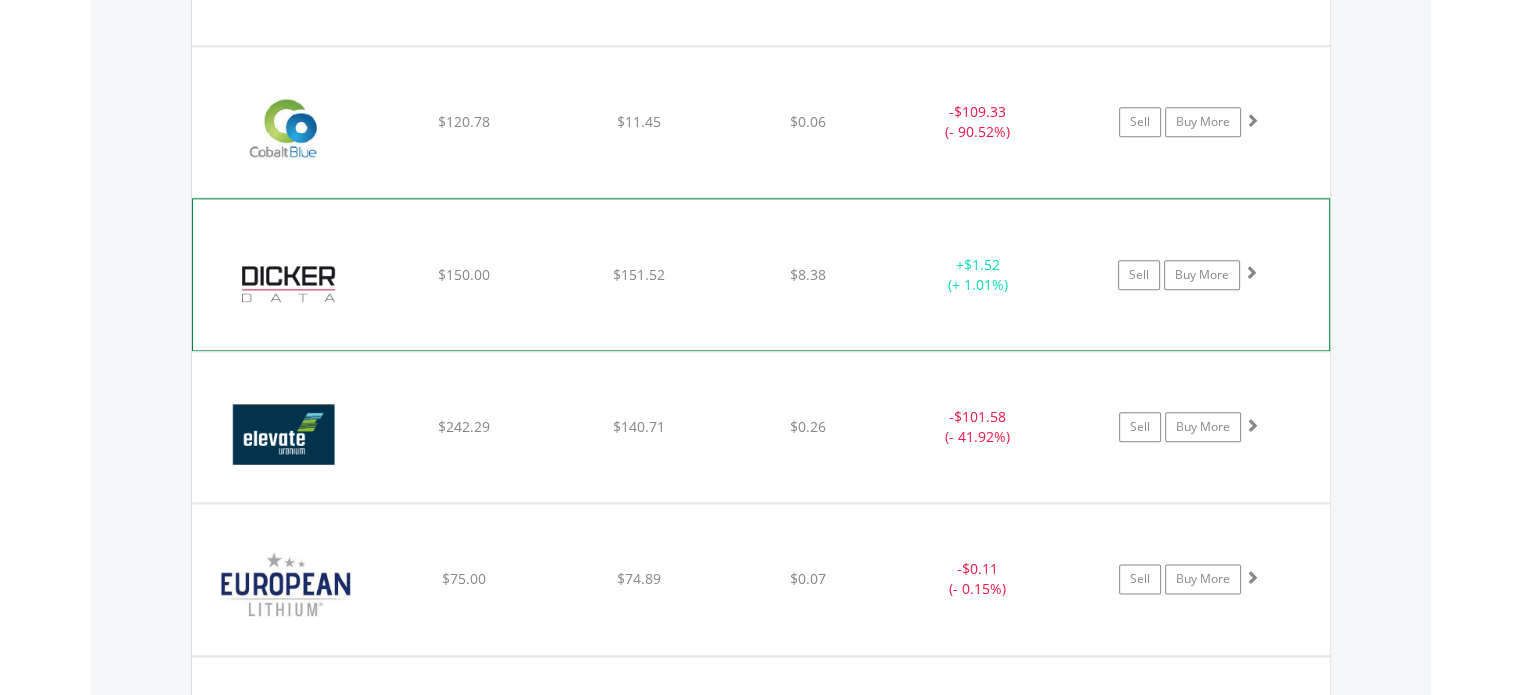 scroll, scrollTop: 2441, scrollLeft: 0, axis: vertical 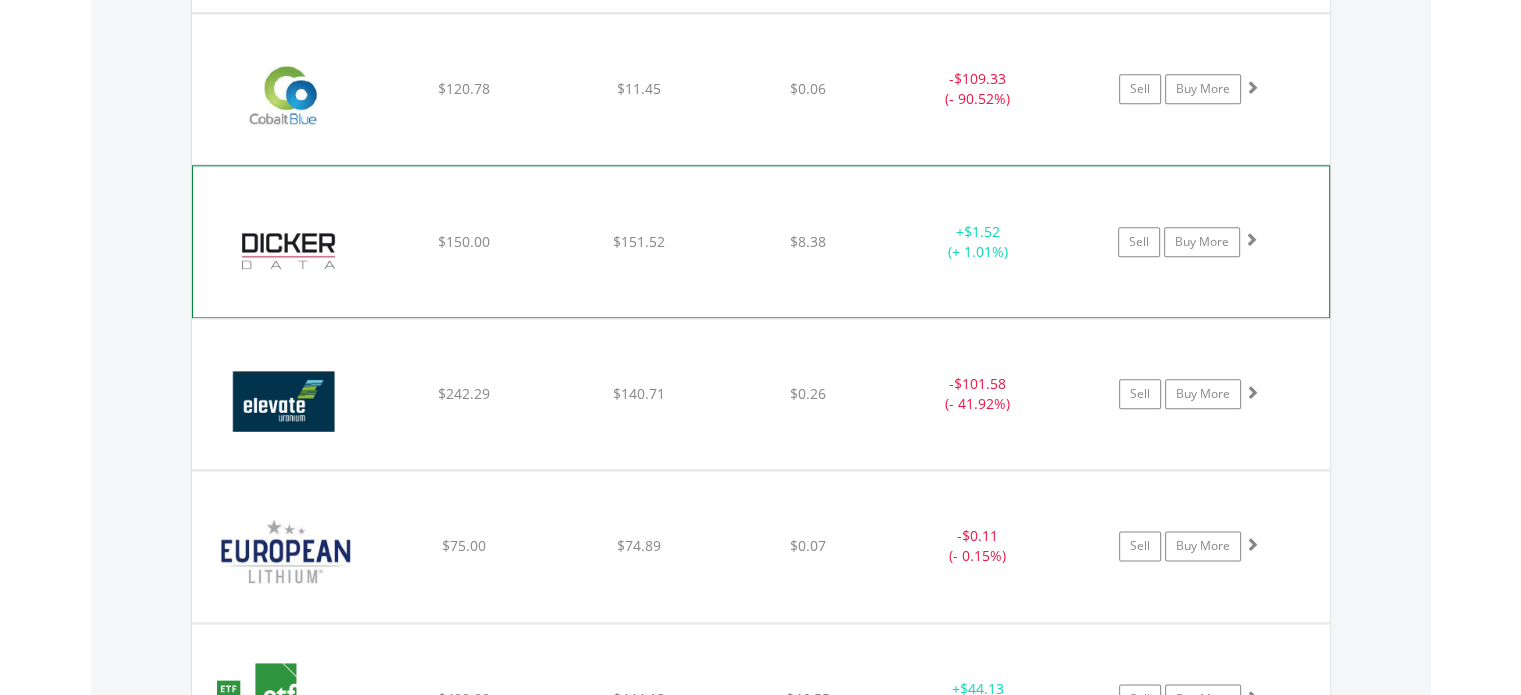 click at bounding box center [1251, 239] 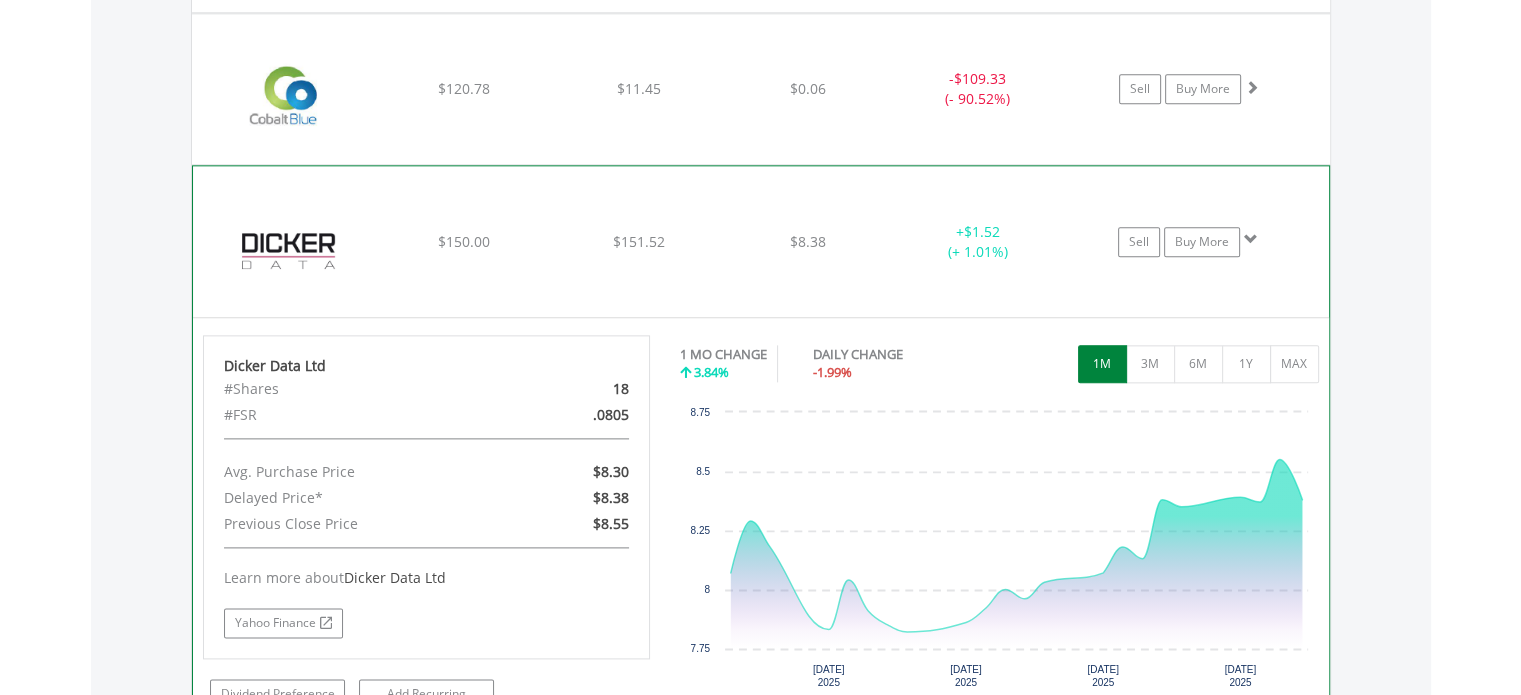 click at bounding box center [1251, 239] 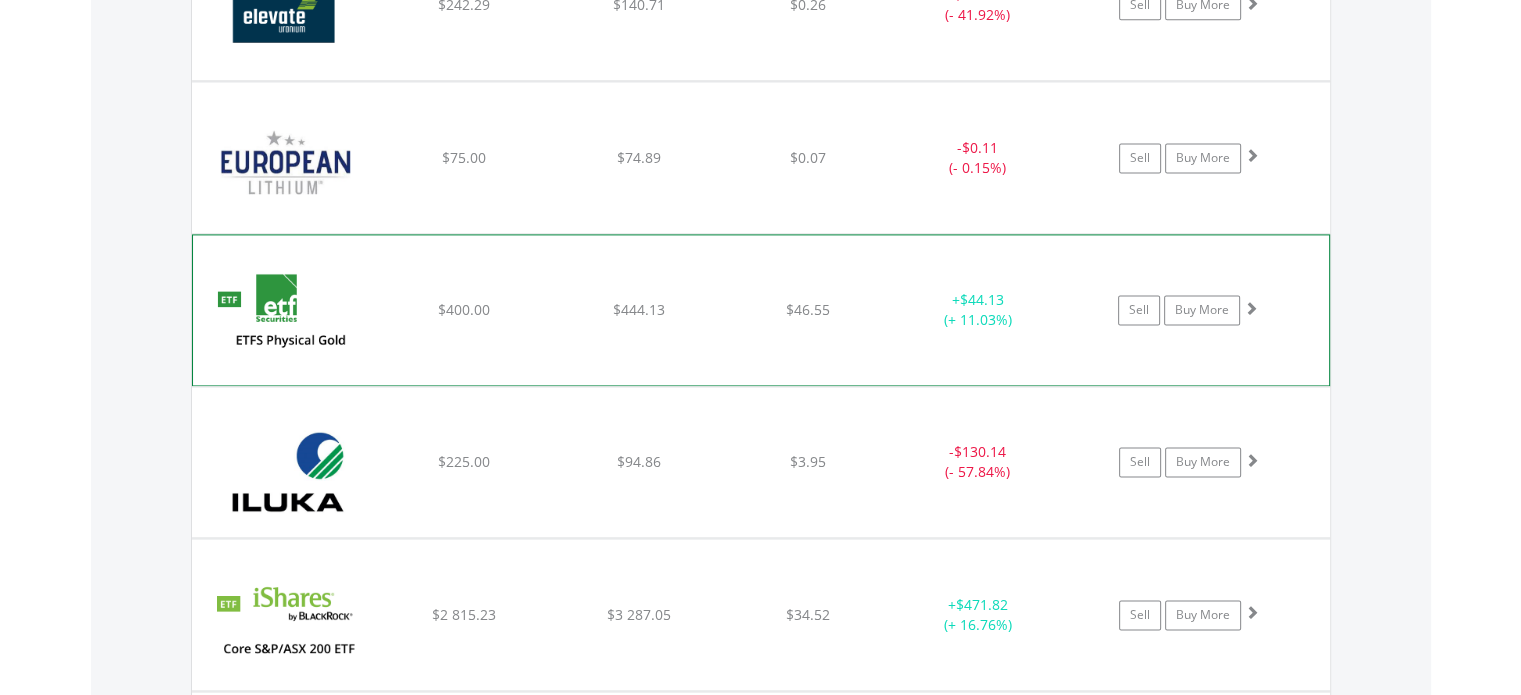 scroll, scrollTop: 2841, scrollLeft: 0, axis: vertical 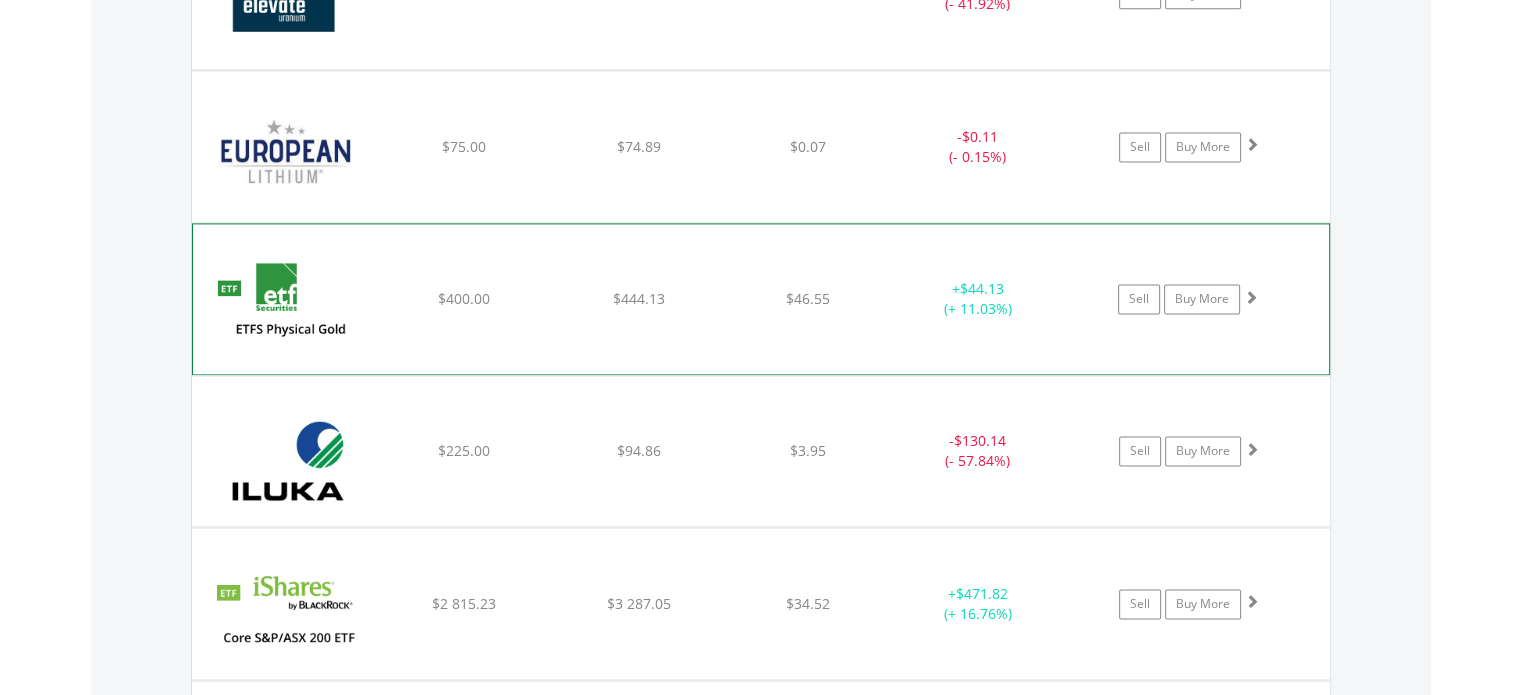 click at bounding box center (1251, 297) 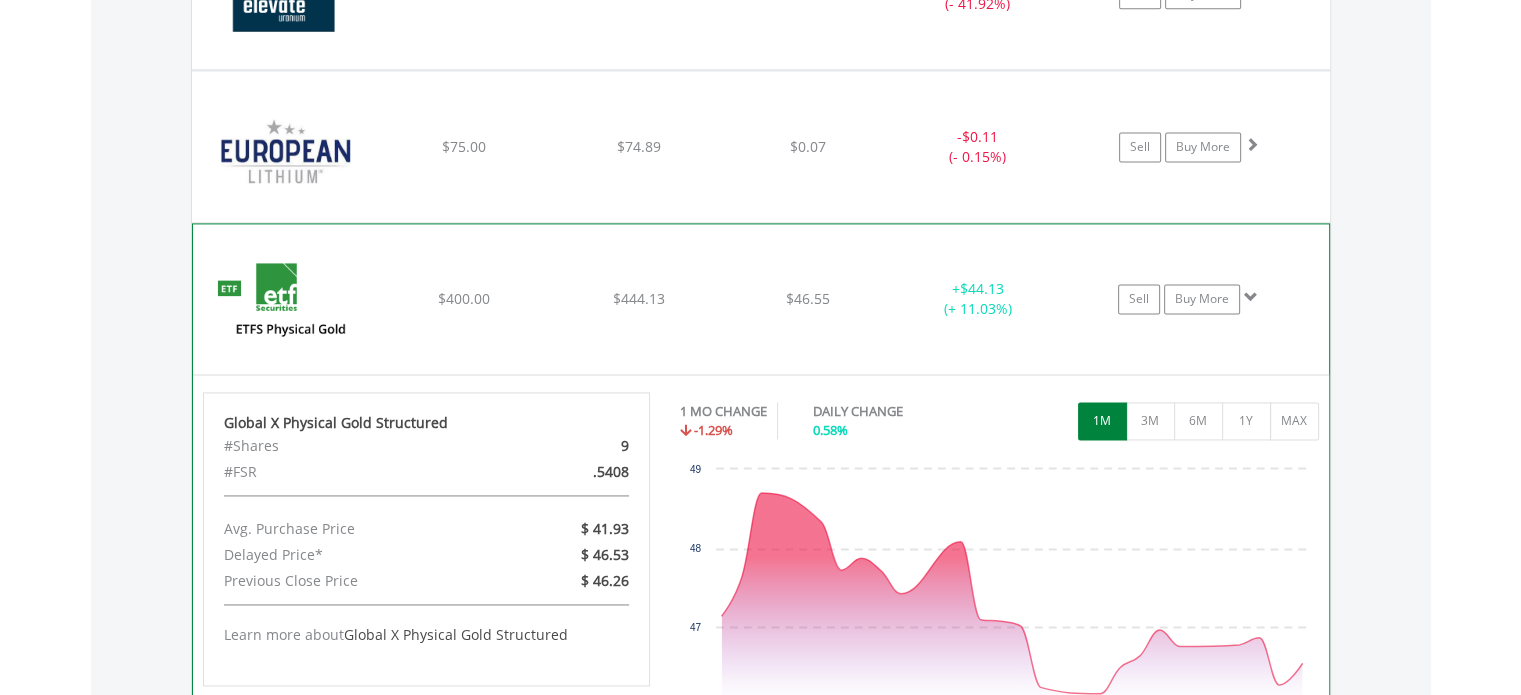 click at bounding box center [1251, 297] 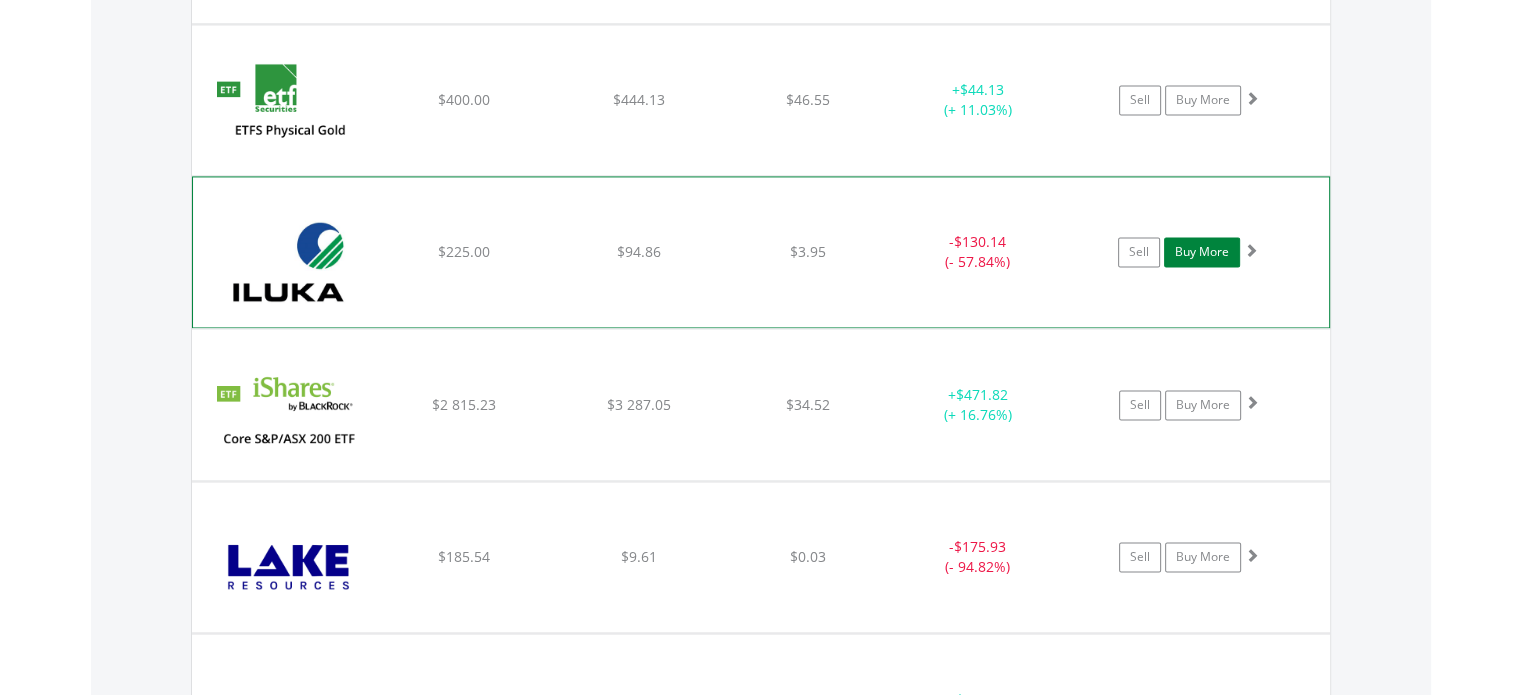 scroll, scrollTop: 3041, scrollLeft: 0, axis: vertical 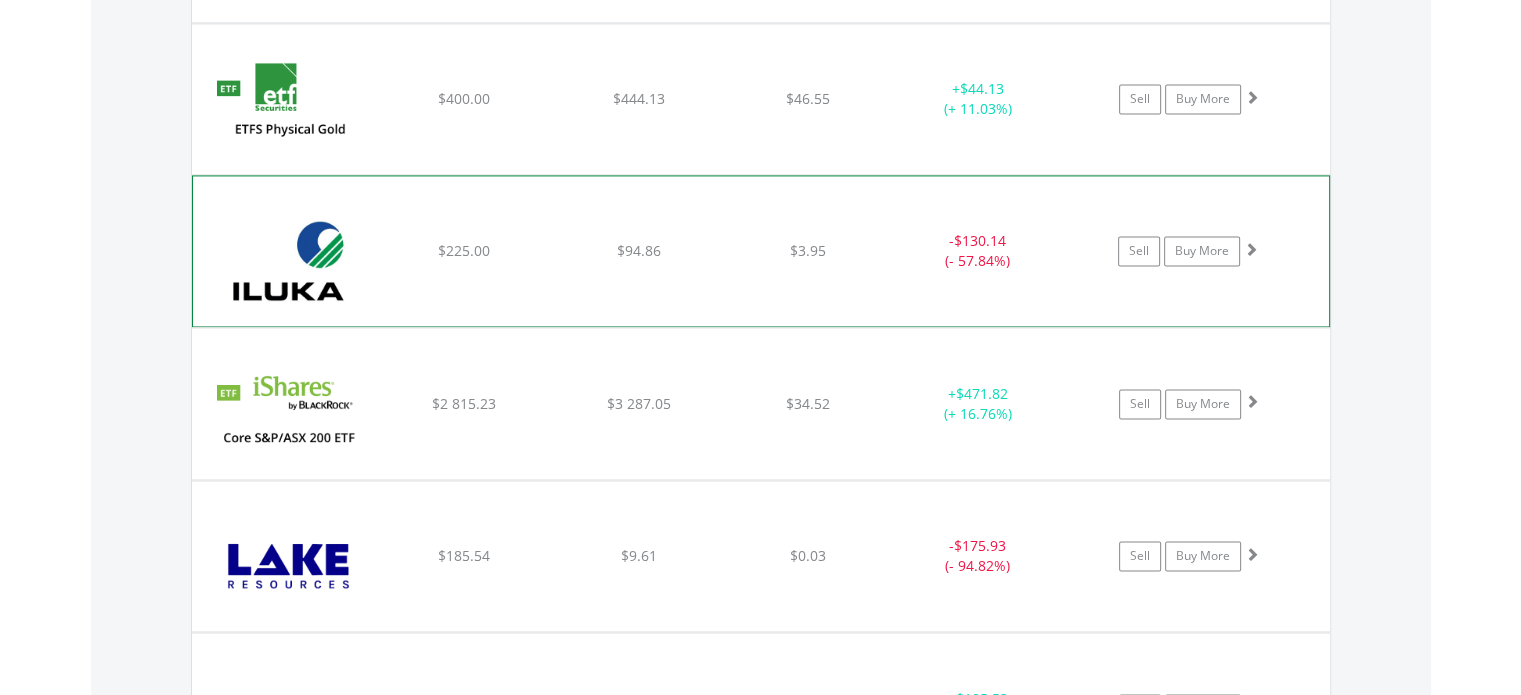 click at bounding box center (1251, 249) 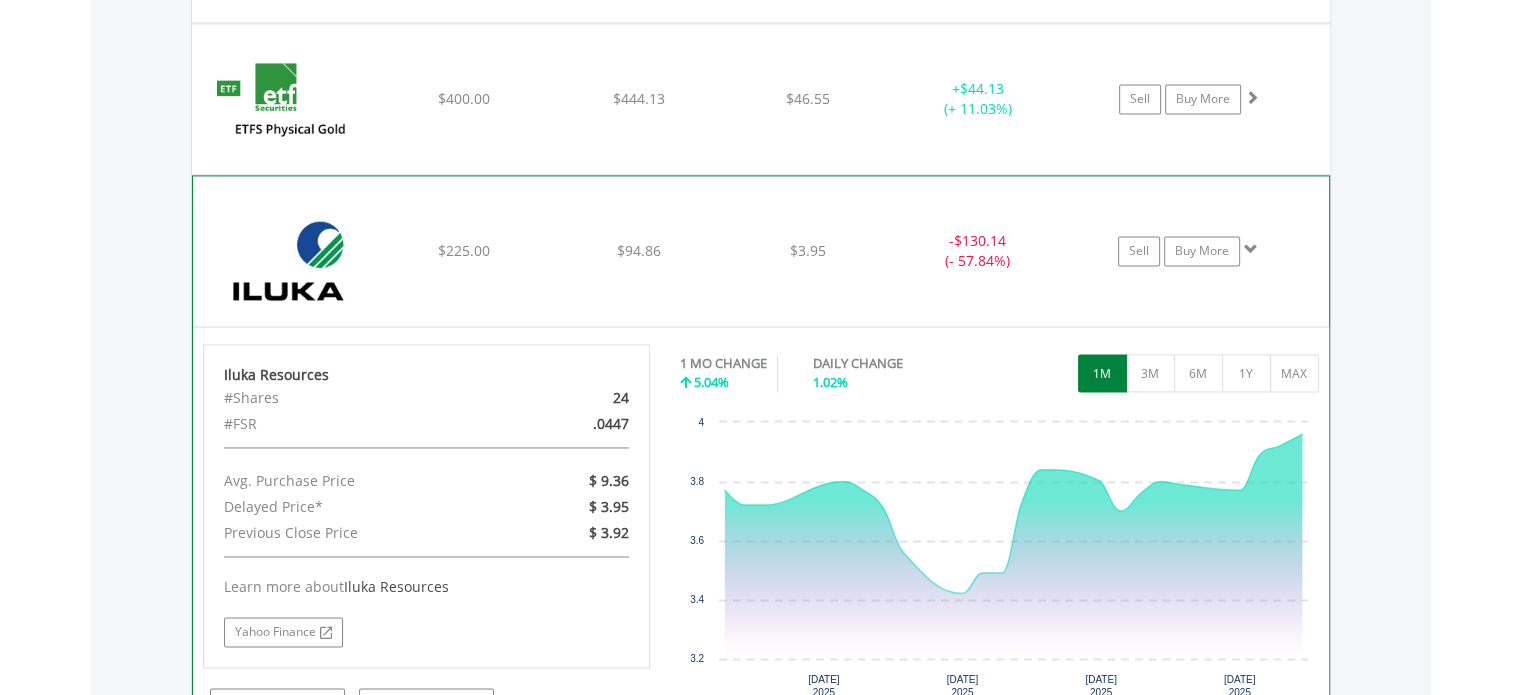 click at bounding box center (1251, 249) 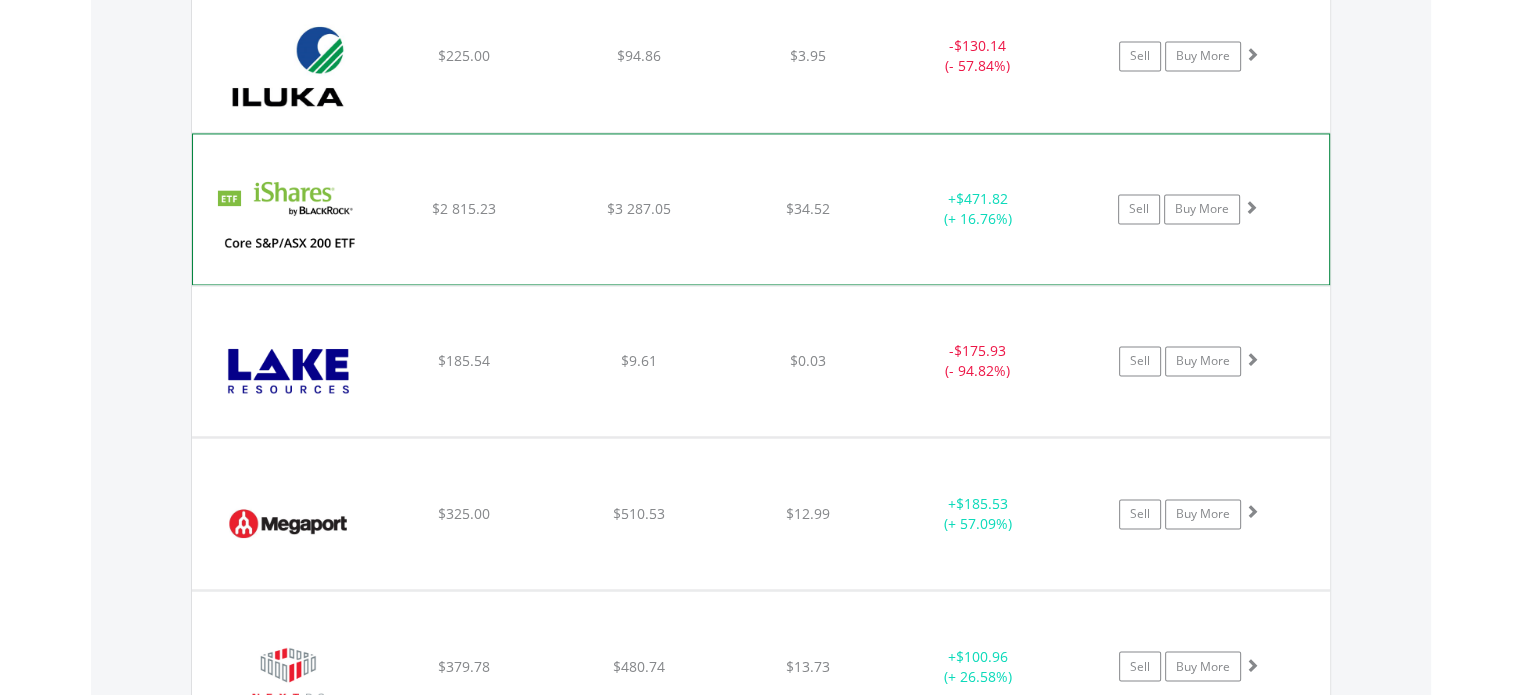scroll, scrollTop: 3241, scrollLeft: 0, axis: vertical 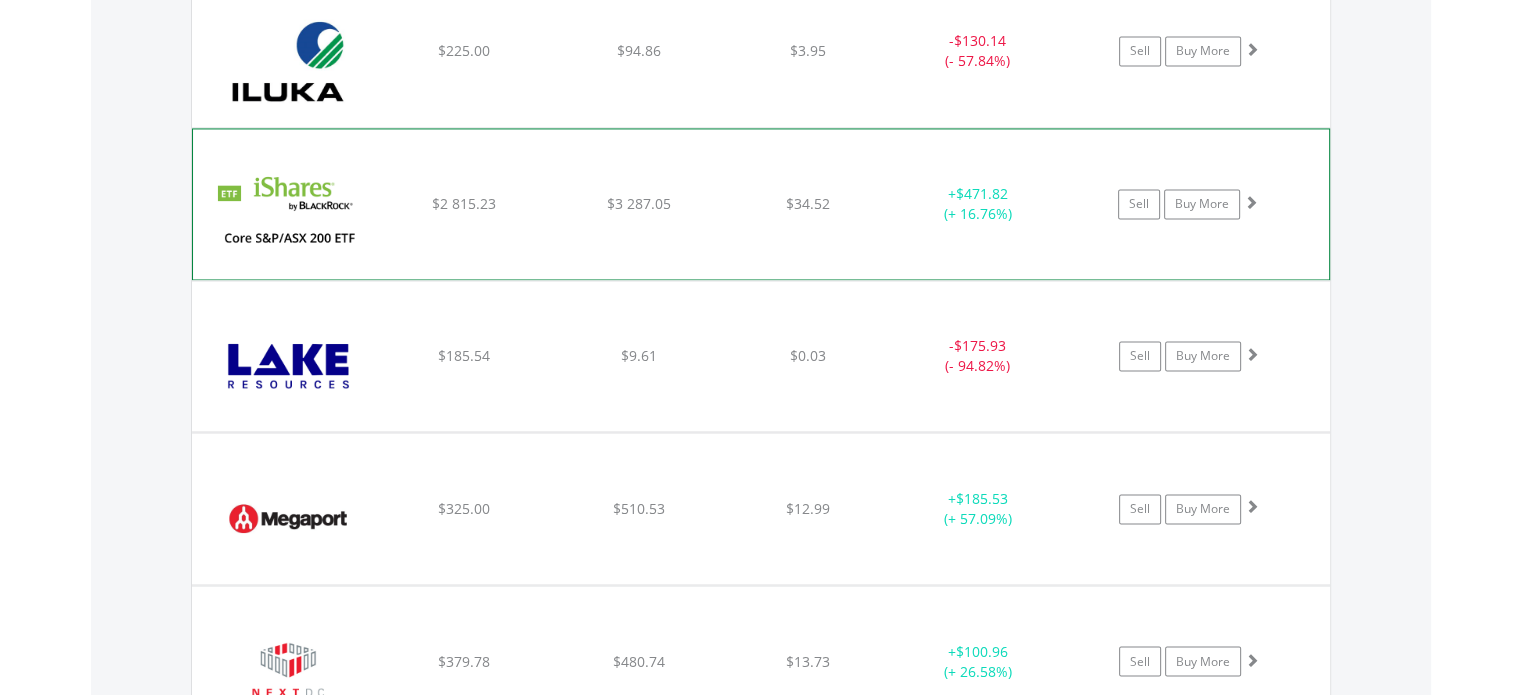 click at bounding box center [1251, 202] 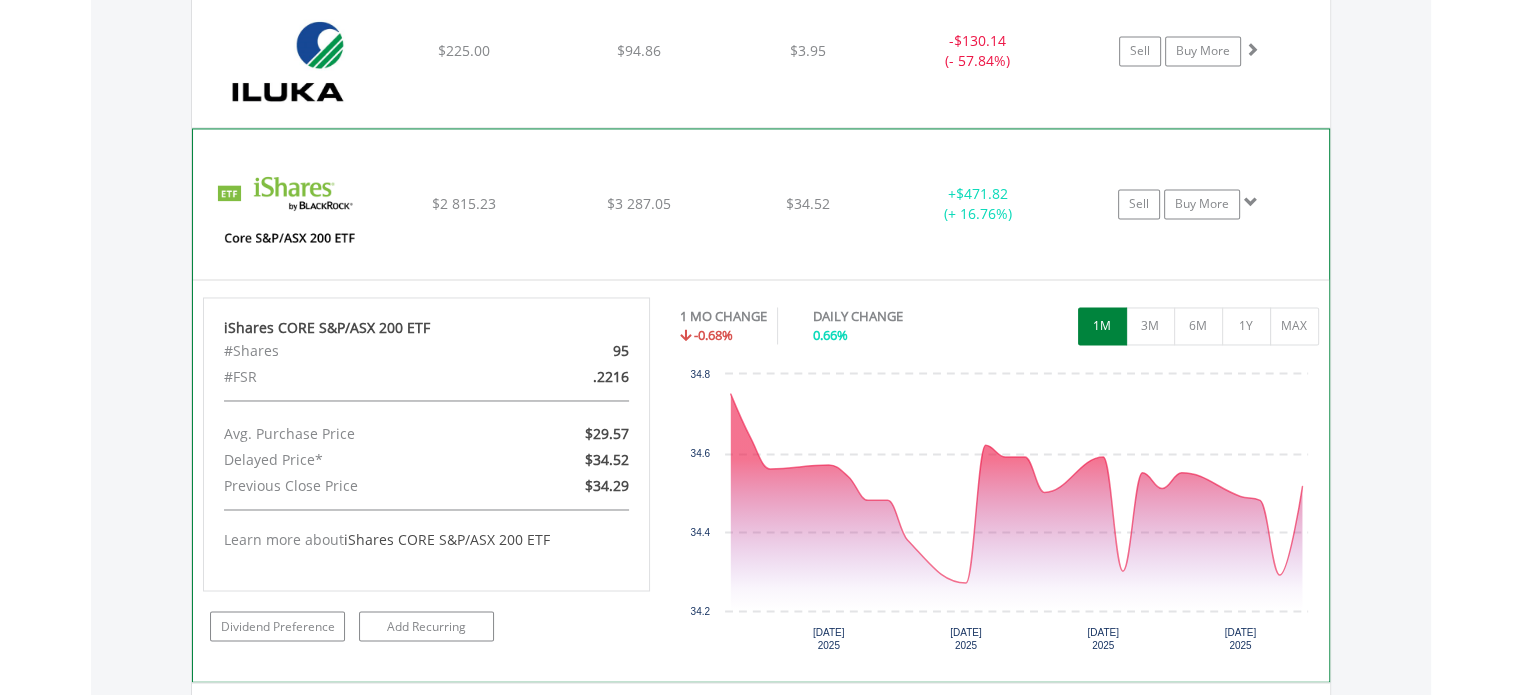 click at bounding box center [1251, 202] 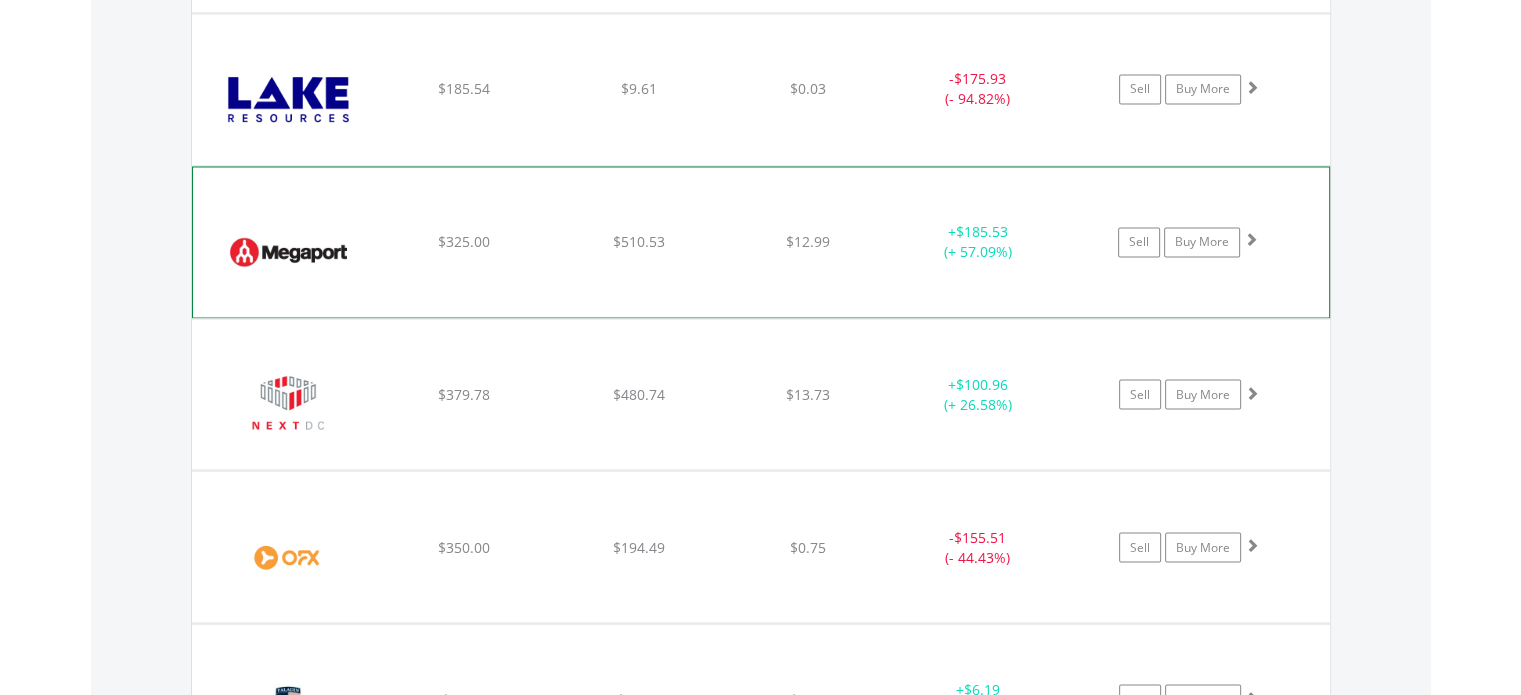 scroll, scrollTop: 3541, scrollLeft: 0, axis: vertical 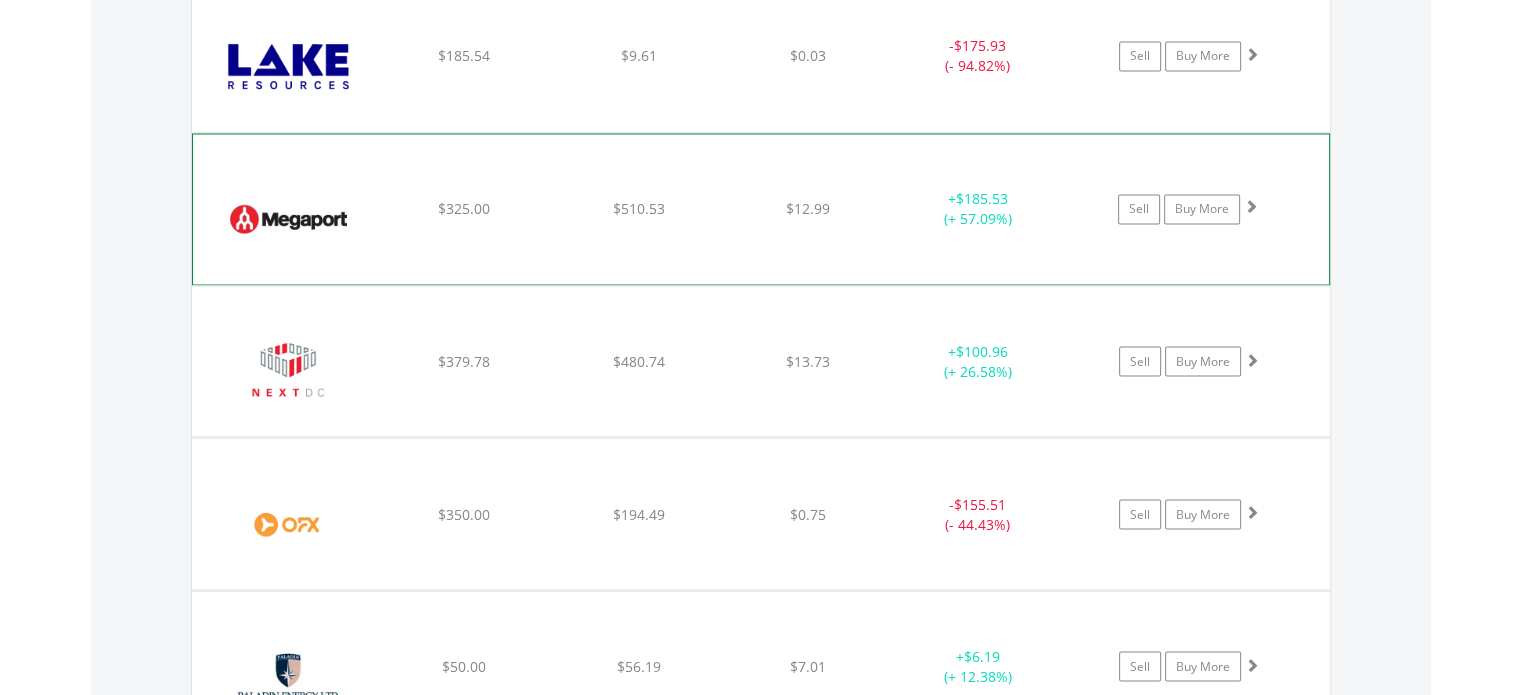 click at bounding box center (1251, 206) 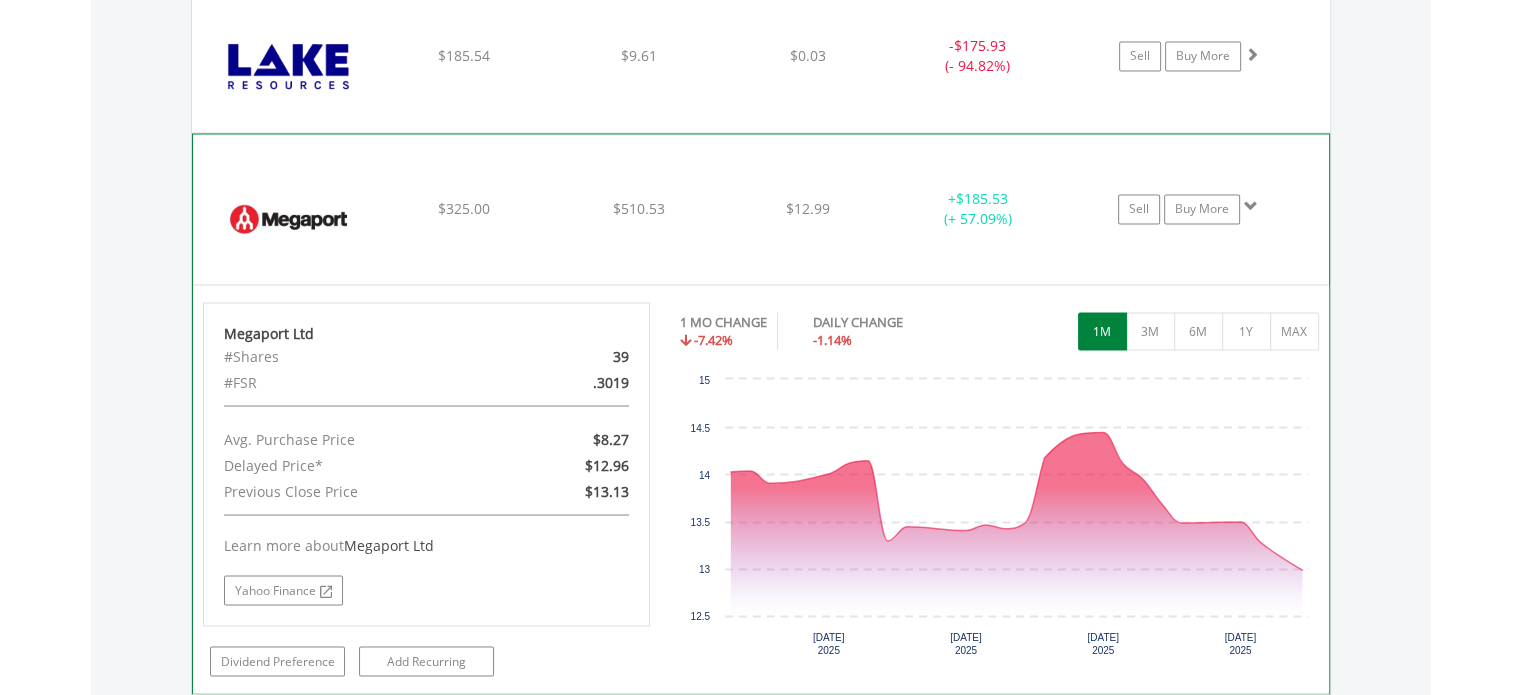 click at bounding box center (1251, 206) 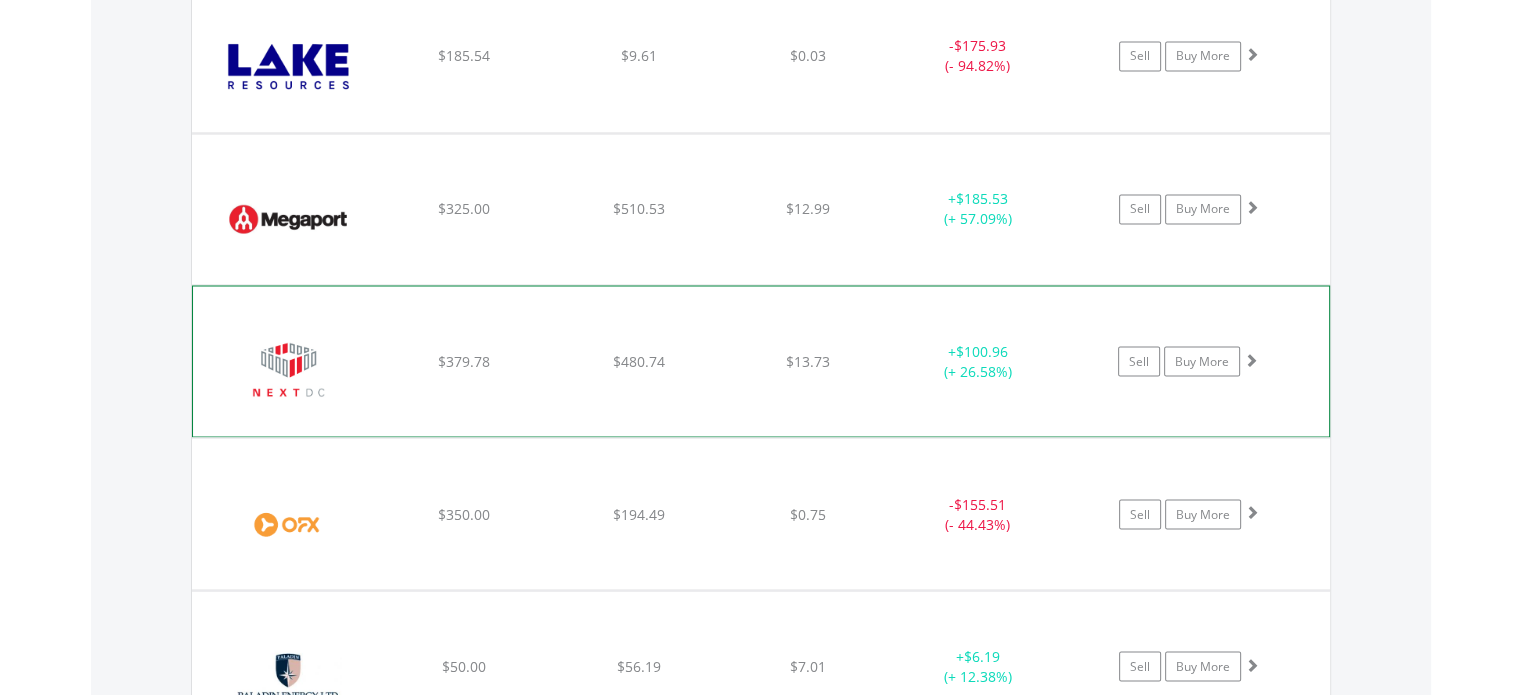 click on "Sell
Buy More" at bounding box center [1199, -1924] 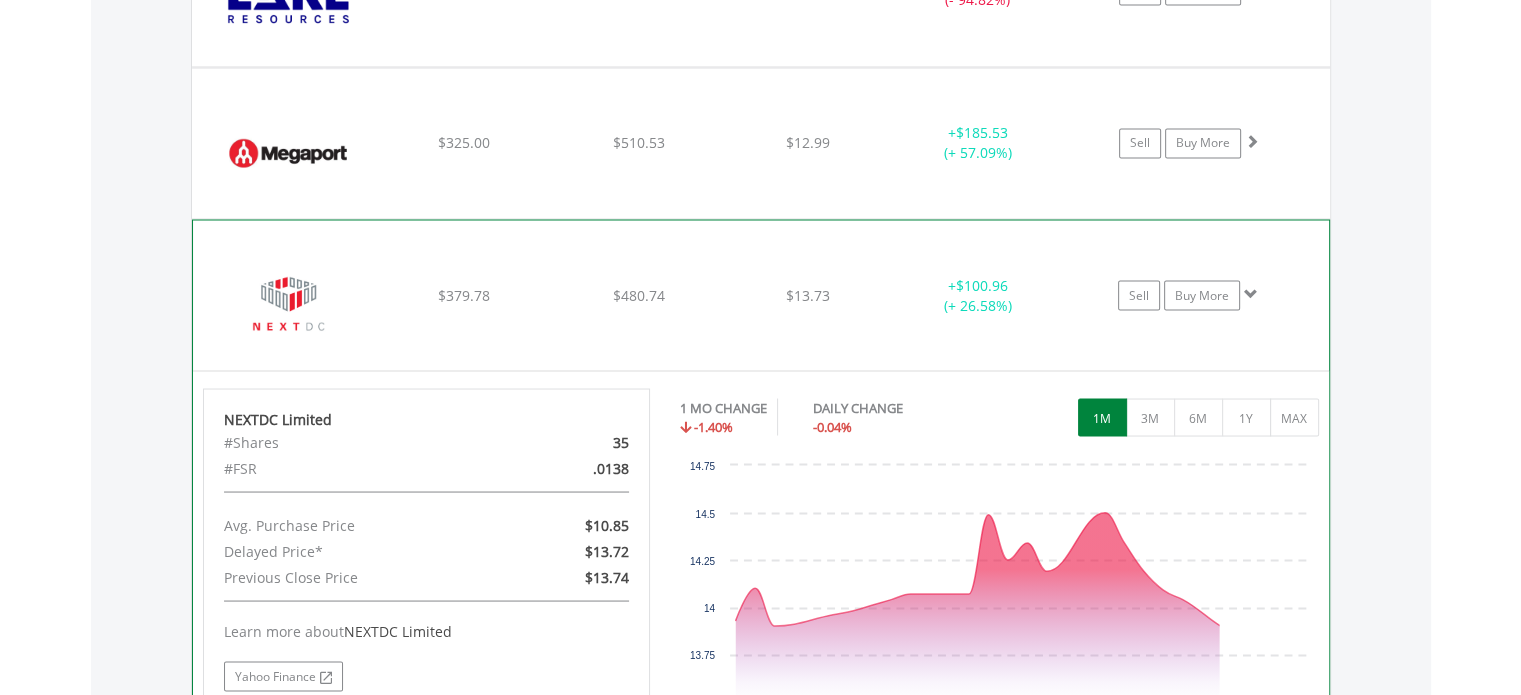 scroll, scrollTop: 3641, scrollLeft: 0, axis: vertical 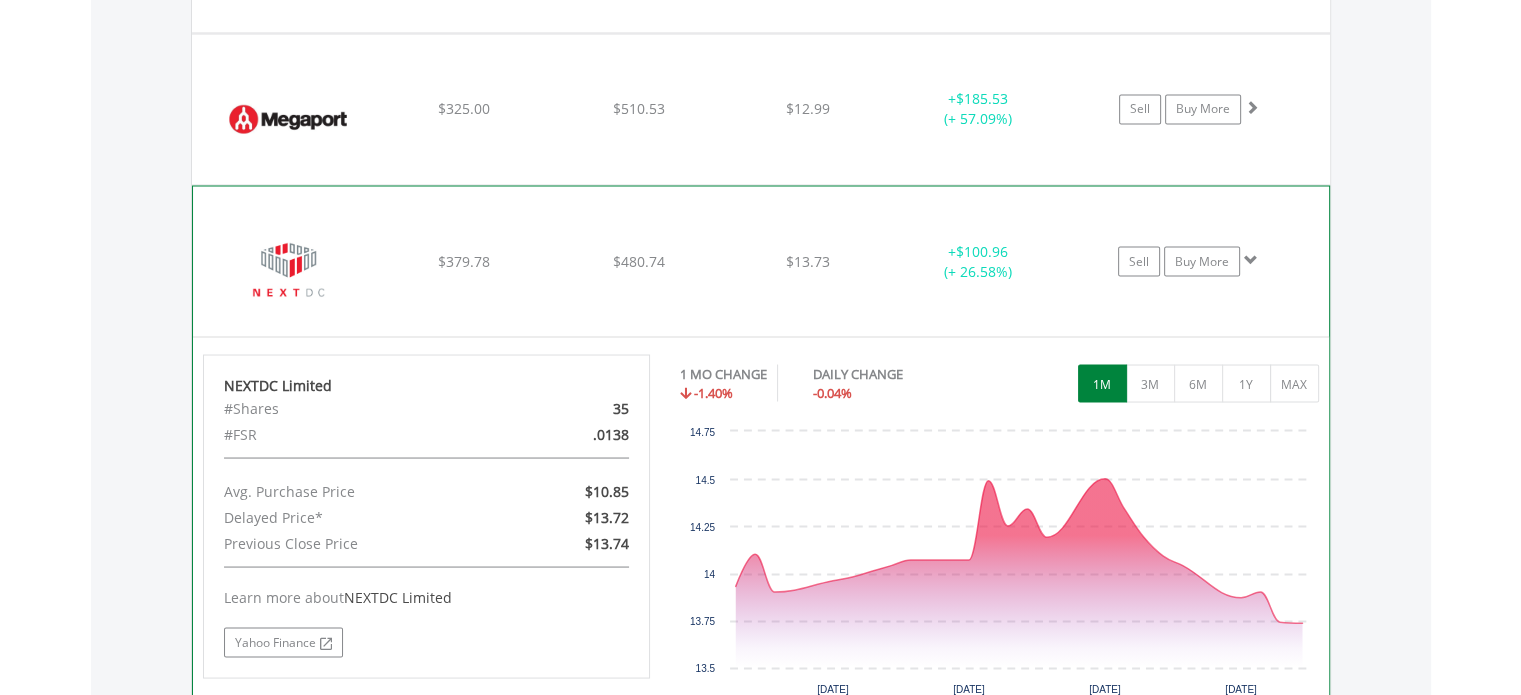 click at bounding box center (1251, 259) 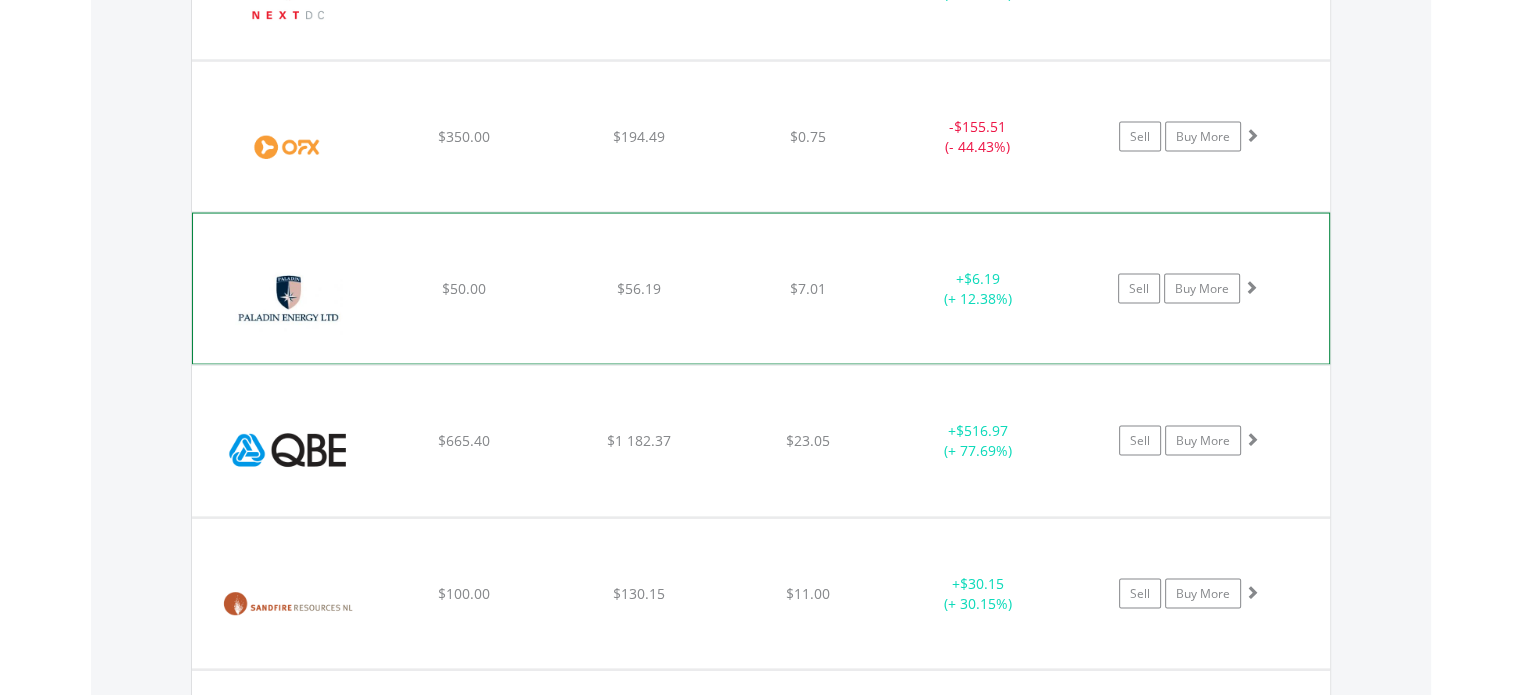 scroll, scrollTop: 3941, scrollLeft: 0, axis: vertical 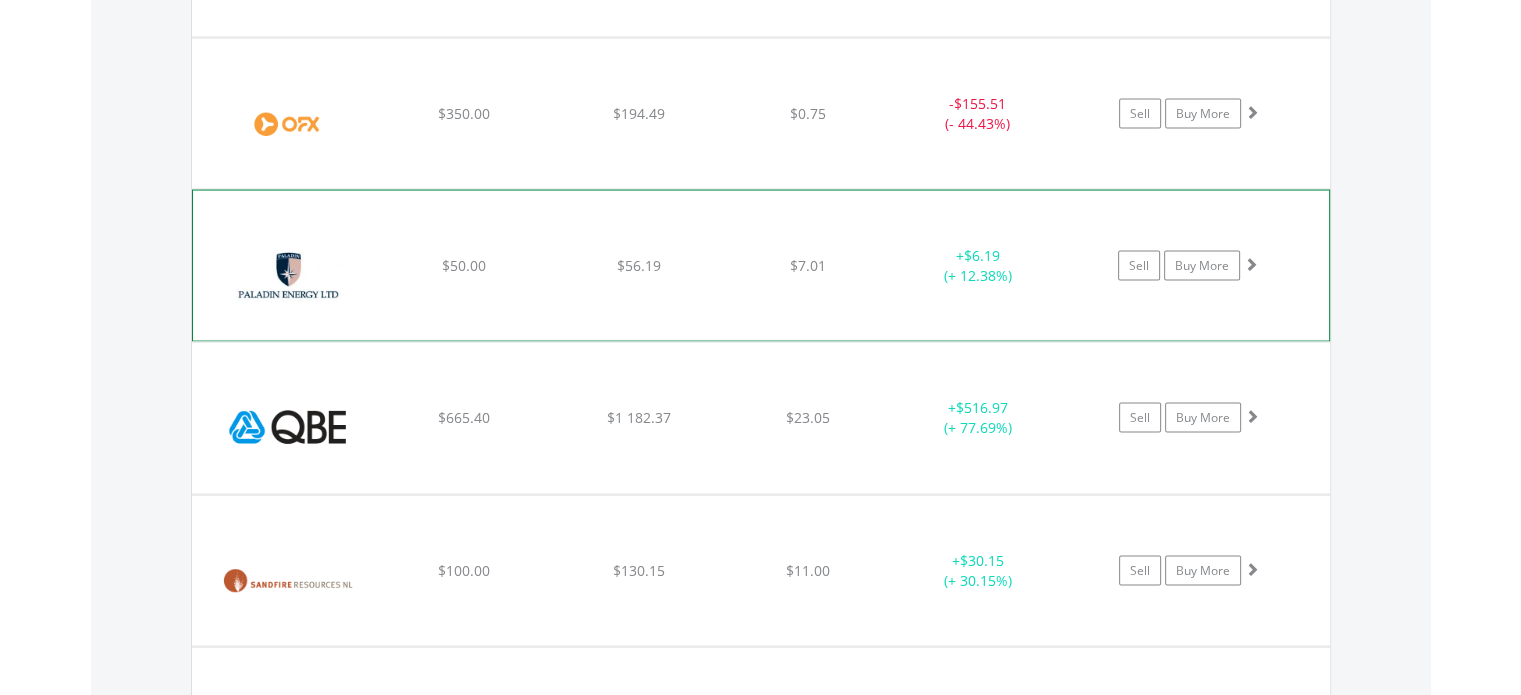 click at bounding box center (1251, 264) 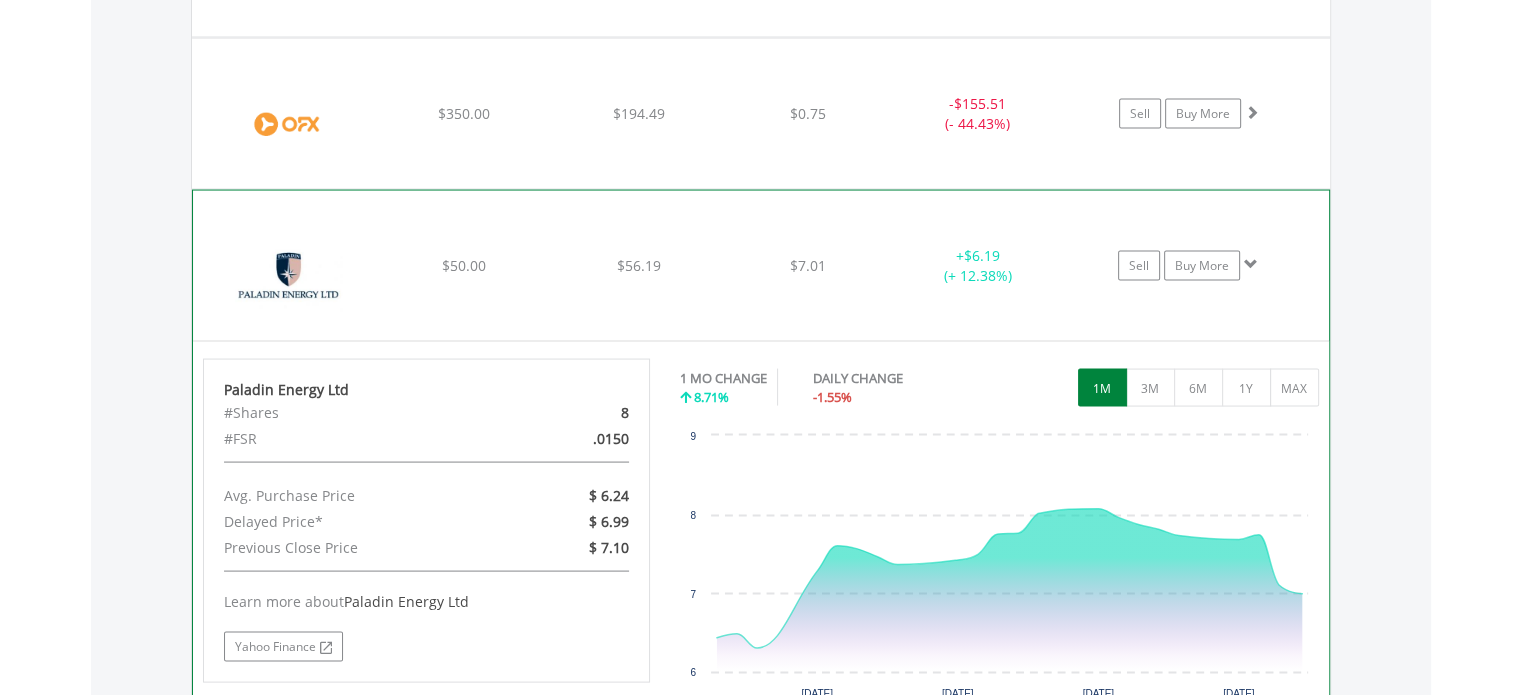 click at bounding box center (1251, 264) 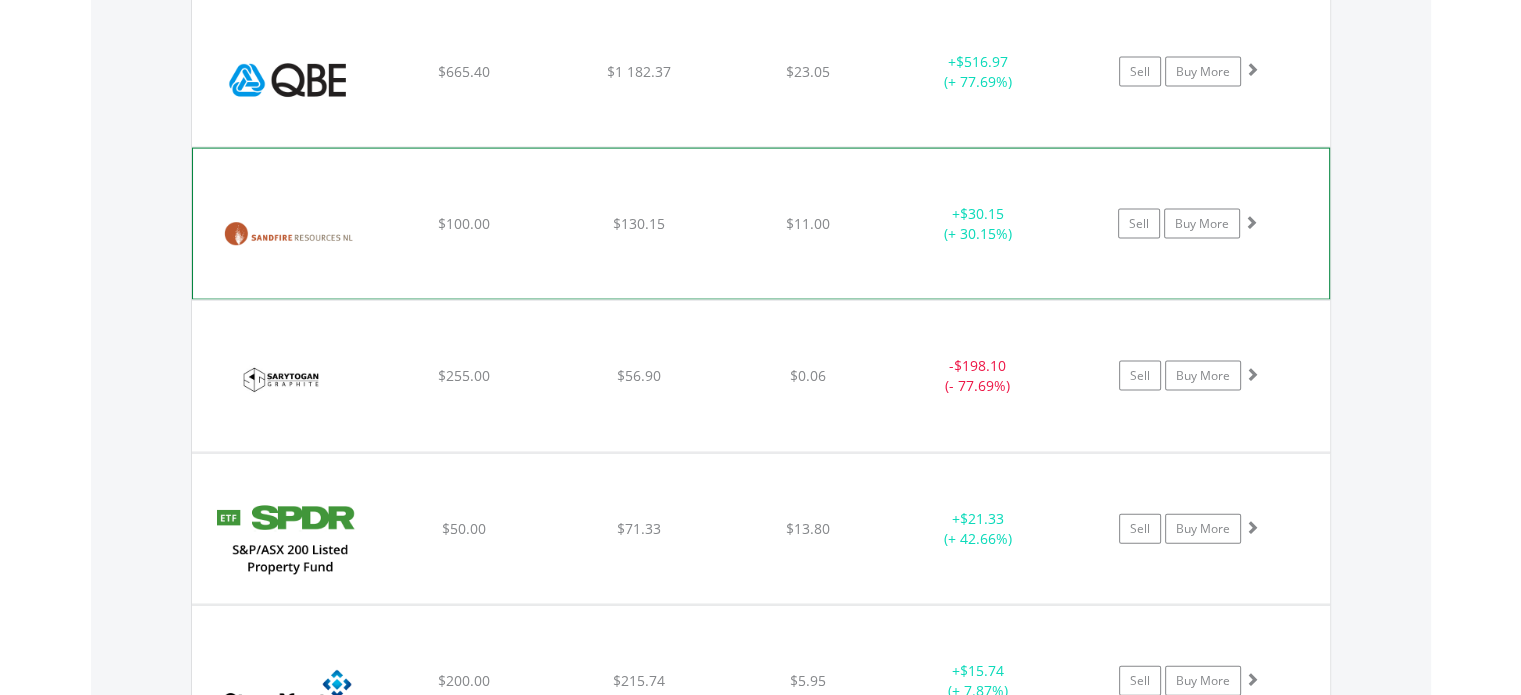 scroll, scrollTop: 4241, scrollLeft: 0, axis: vertical 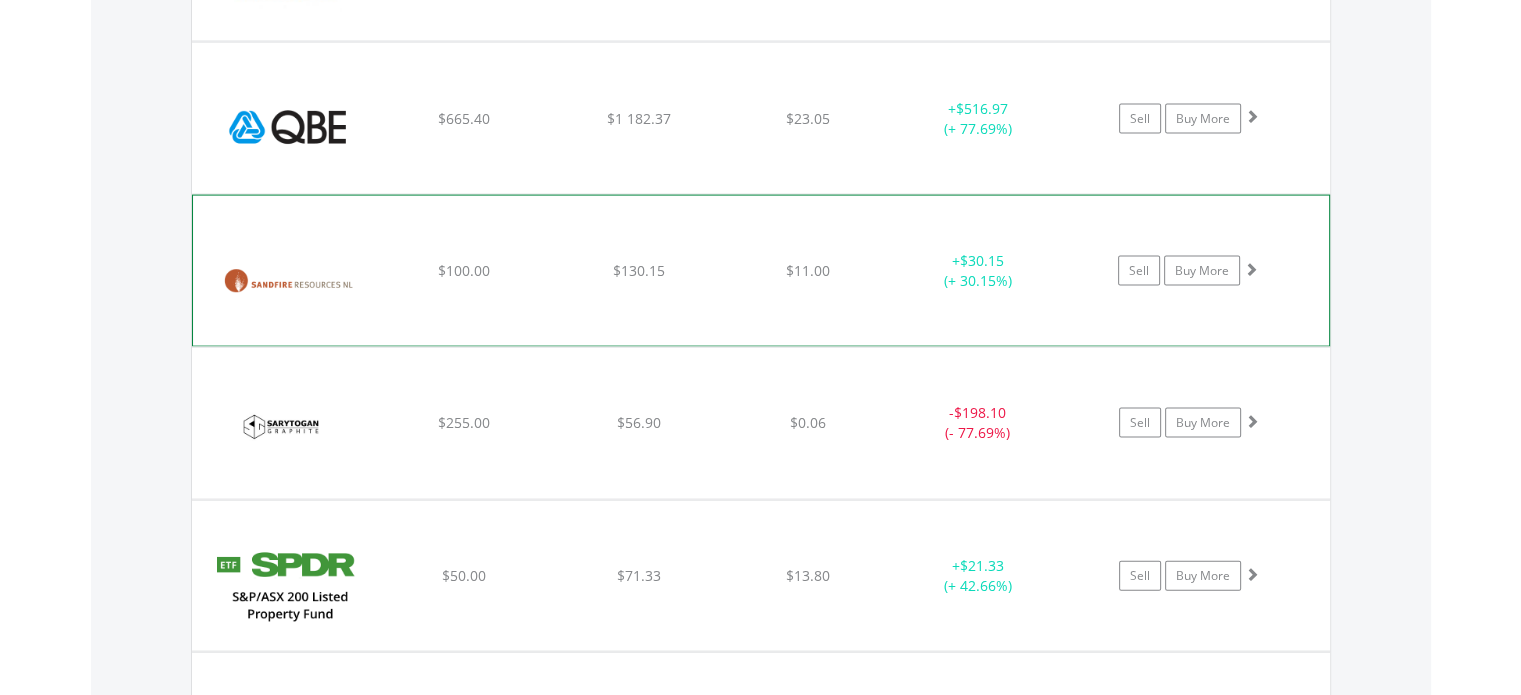 click at bounding box center [1251, 269] 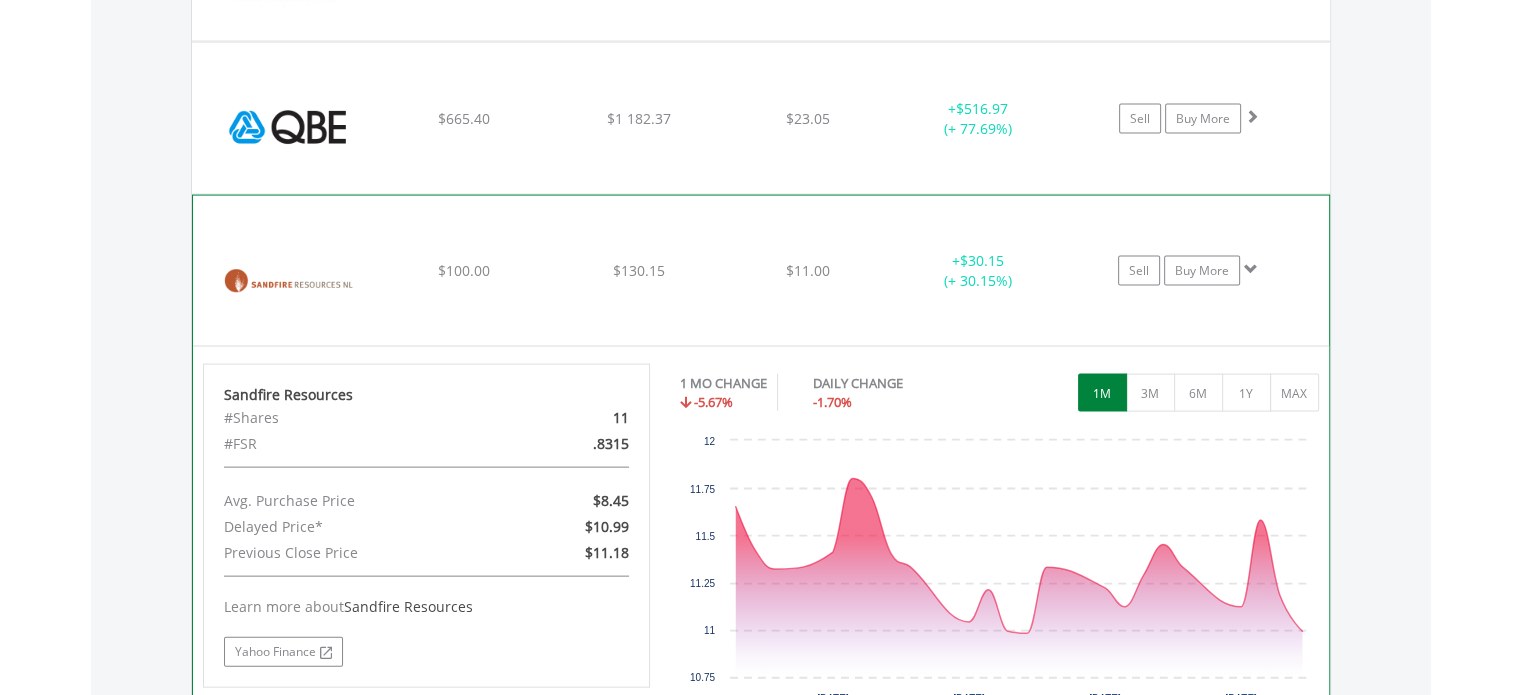click at bounding box center [1251, 269] 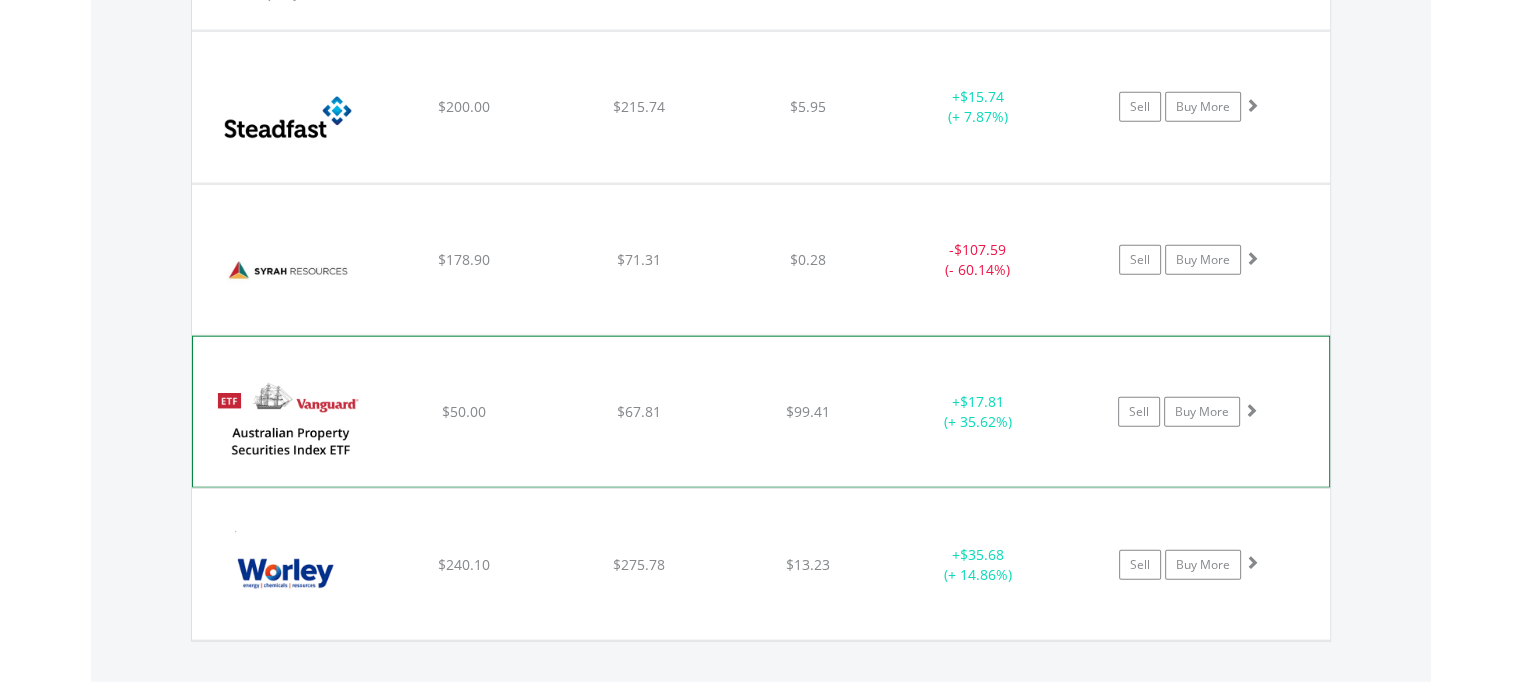 scroll, scrollTop: 4941, scrollLeft: 0, axis: vertical 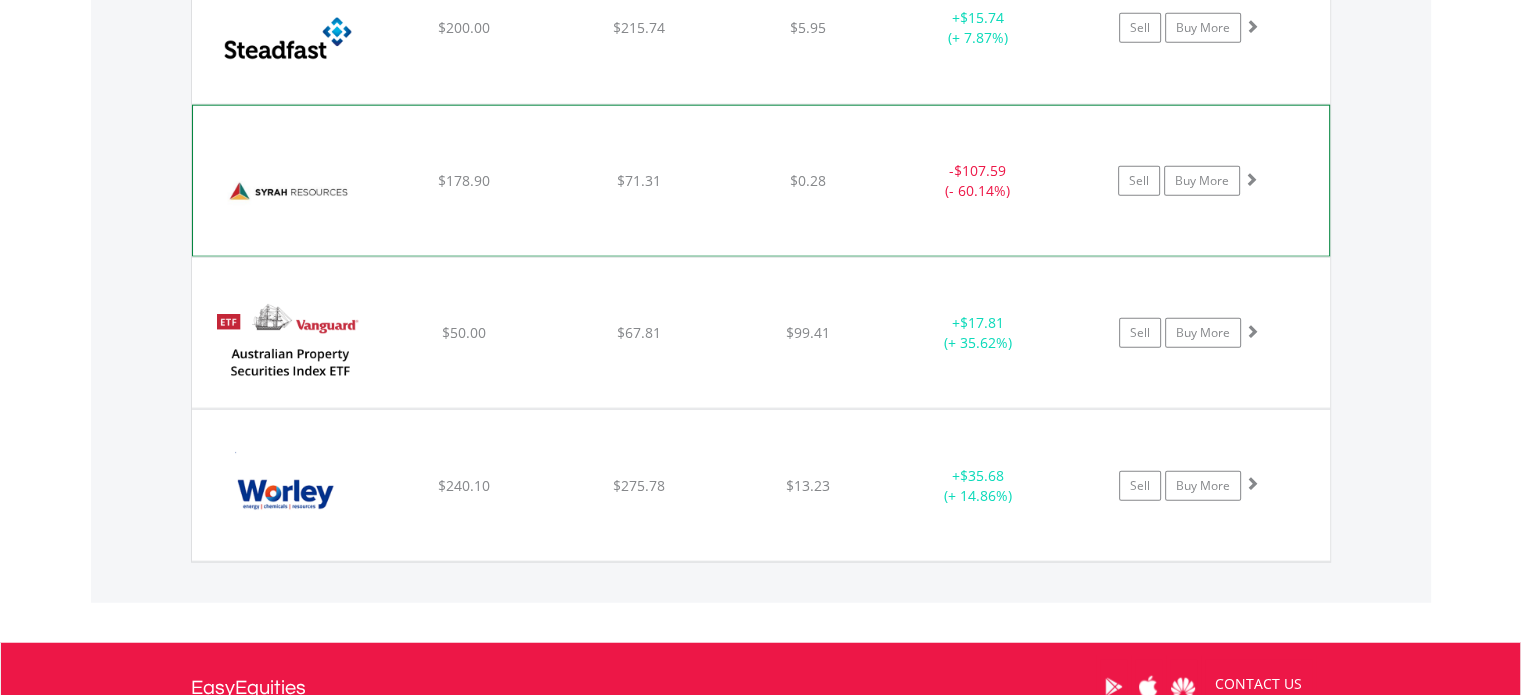 click at bounding box center [1251, 179] 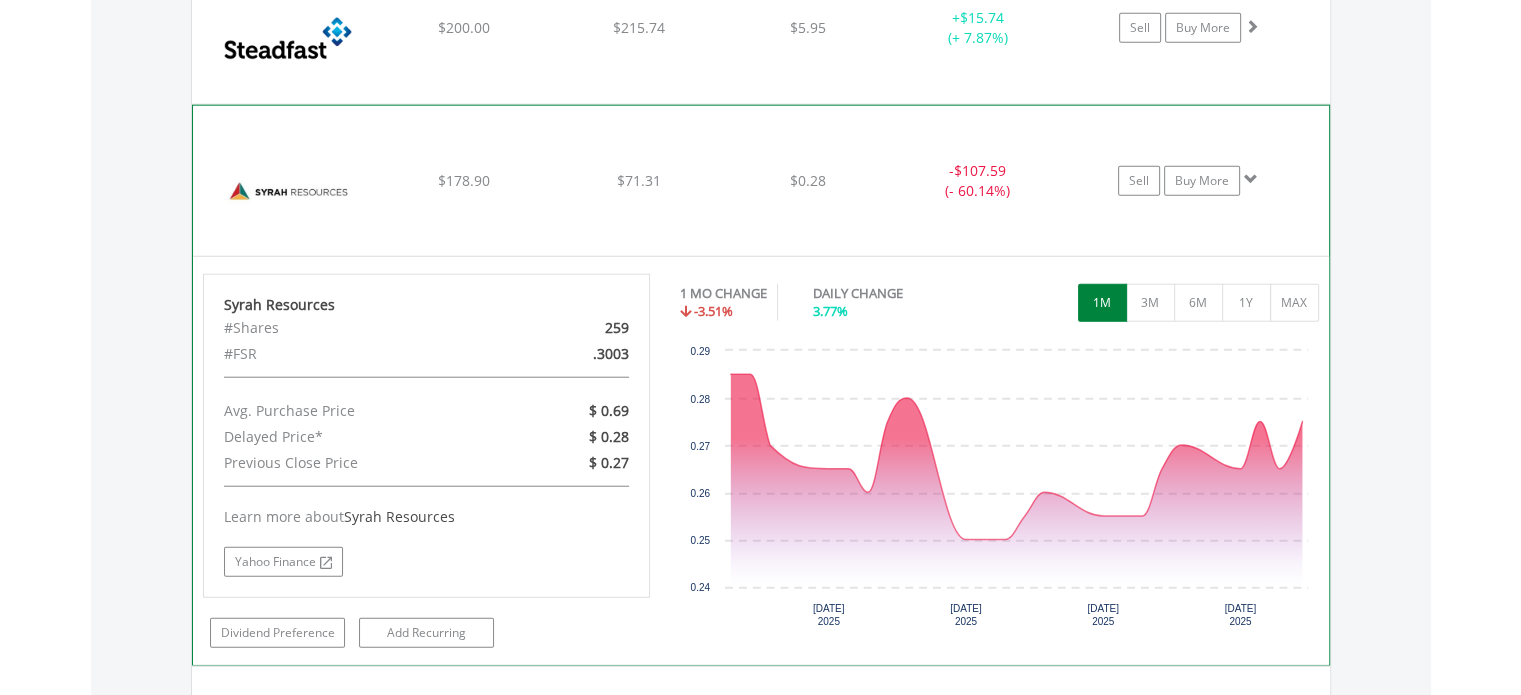 click at bounding box center (1251, 179) 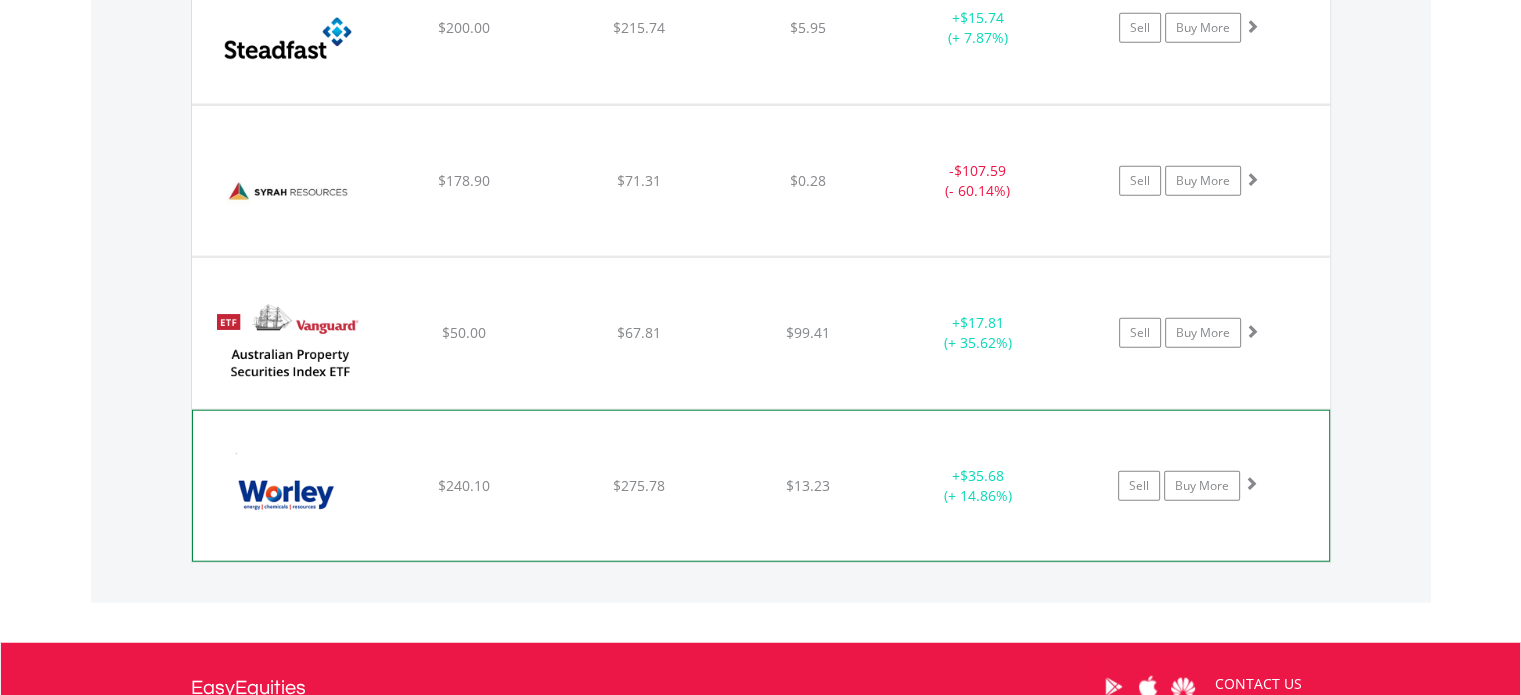 click at bounding box center [1251, 483] 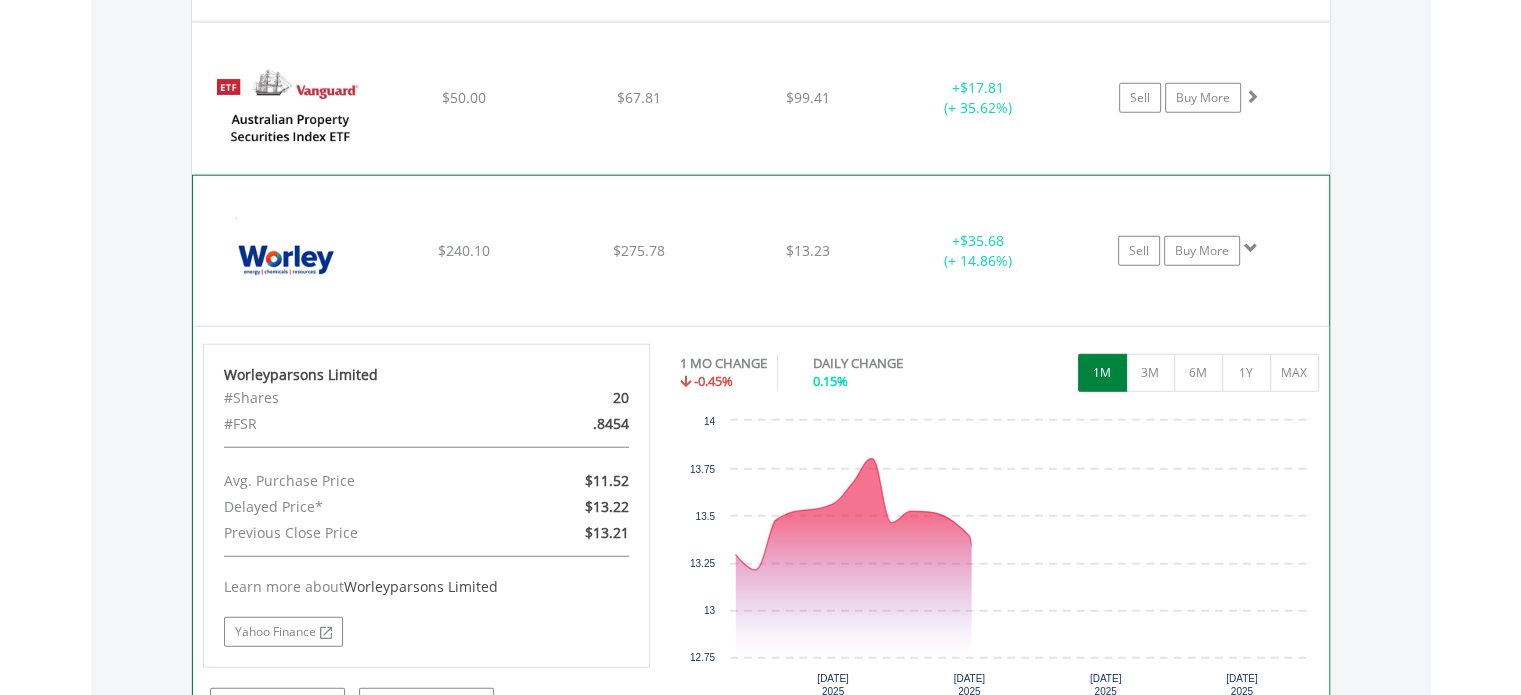 scroll, scrollTop: 5241, scrollLeft: 0, axis: vertical 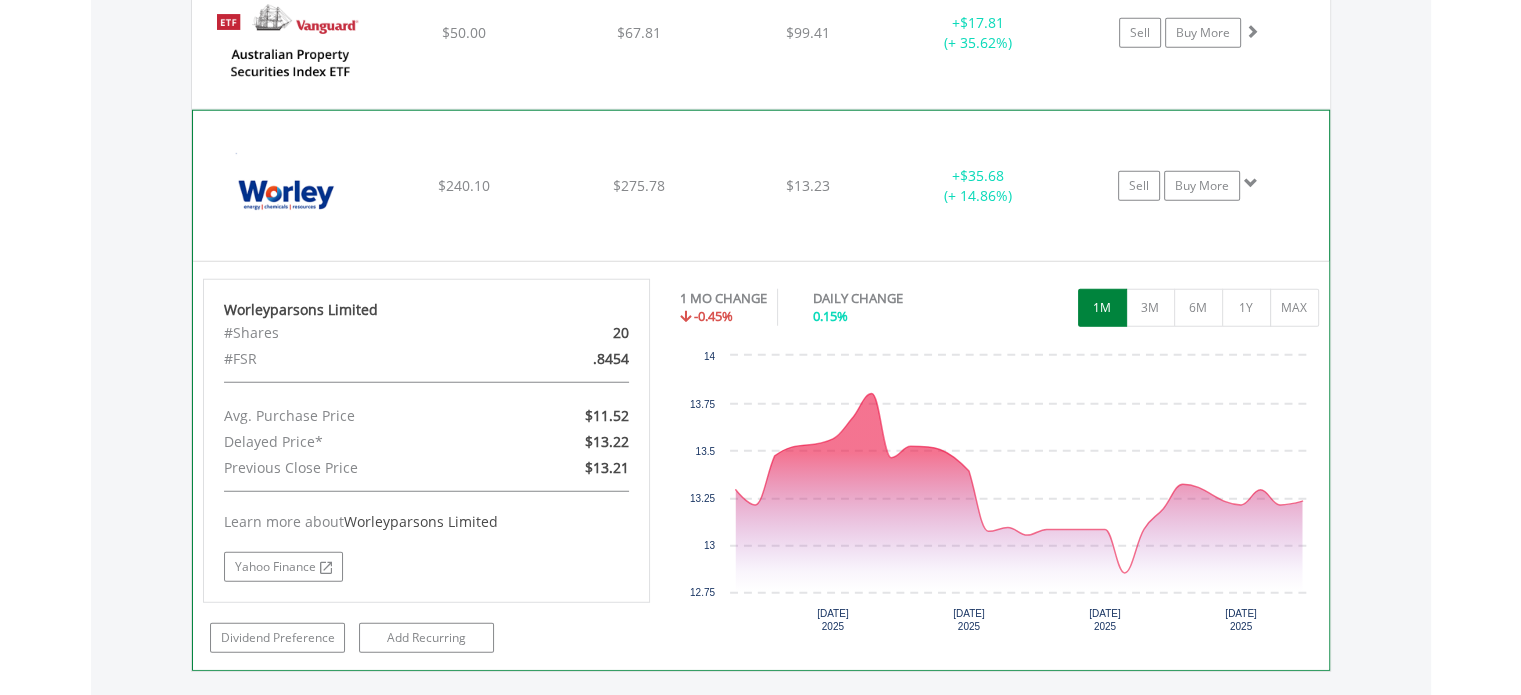 click at bounding box center [1251, 183] 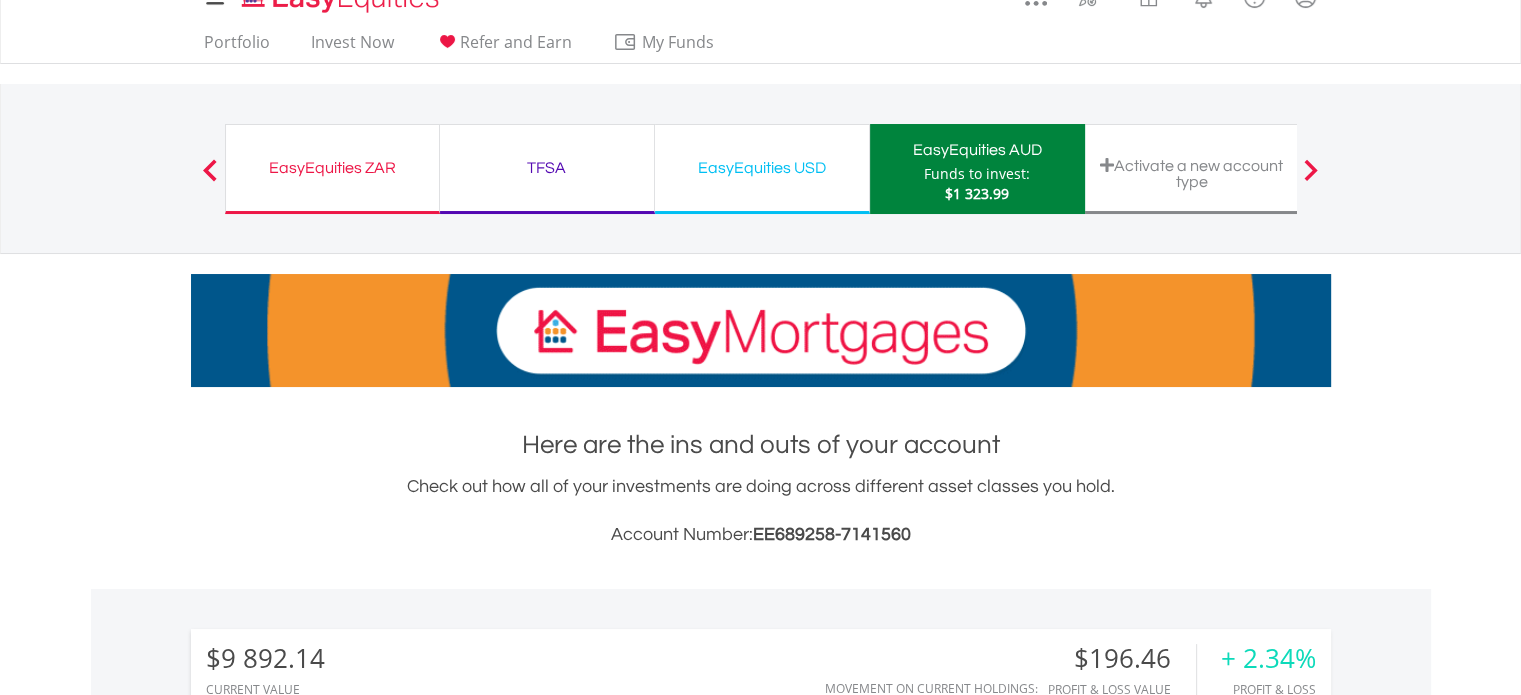 scroll, scrollTop: 0, scrollLeft: 0, axis: both 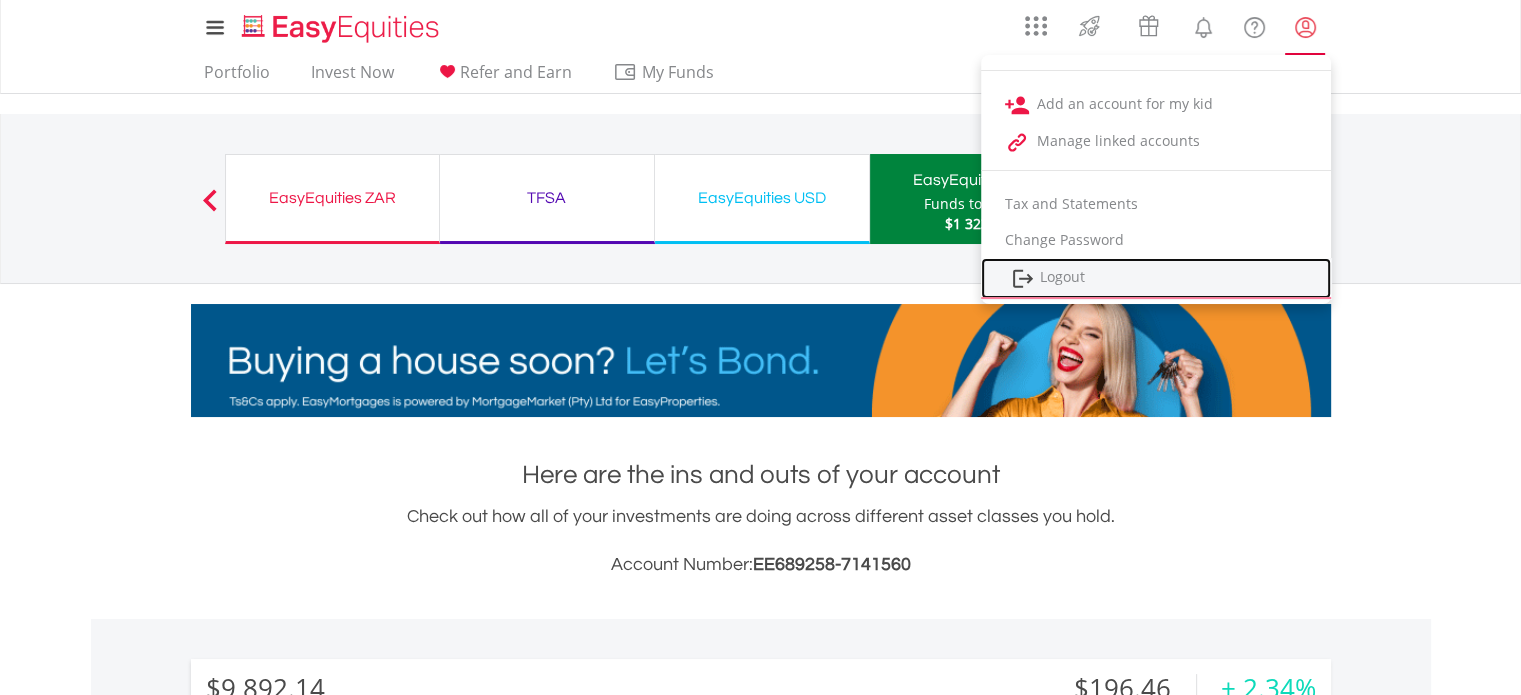click on "Logout" at bounding box center [1156, 278] 